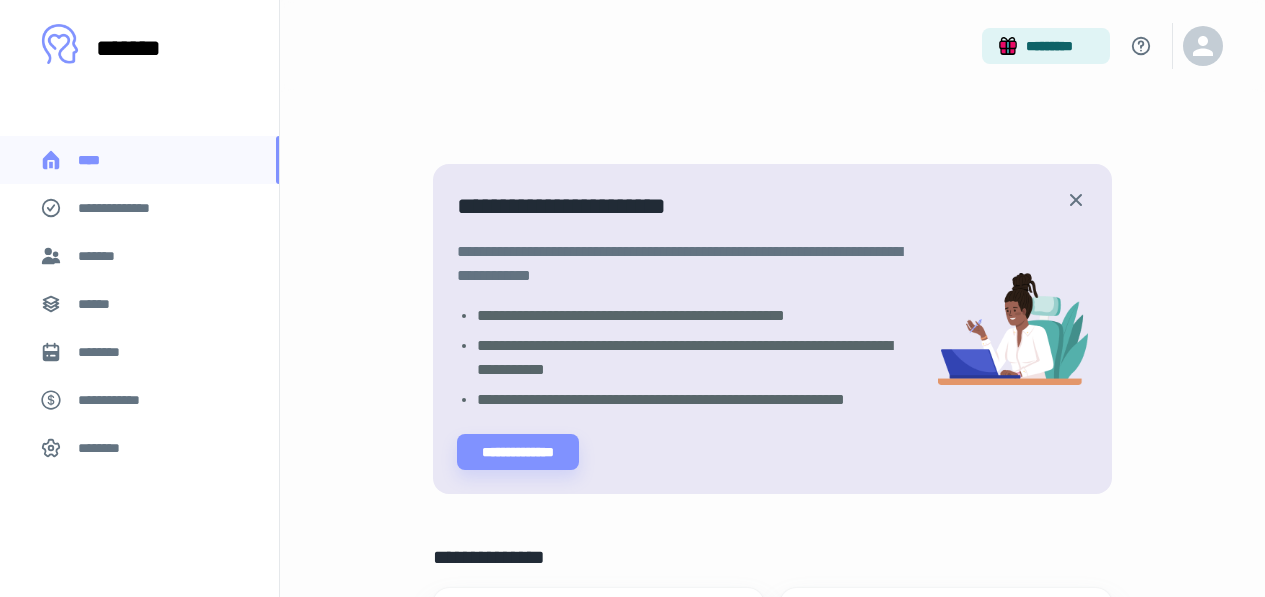 scroll, scrollTop: 0, scrollLeft: 0, axis: both 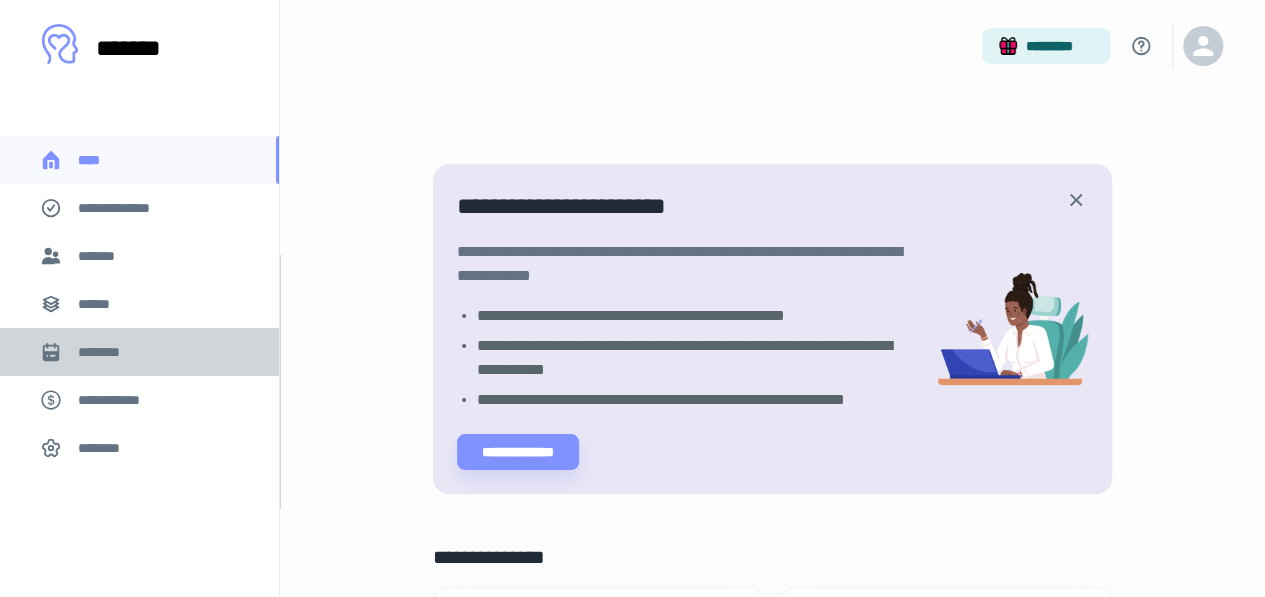 click on "********" at bounding box center [107, 352] 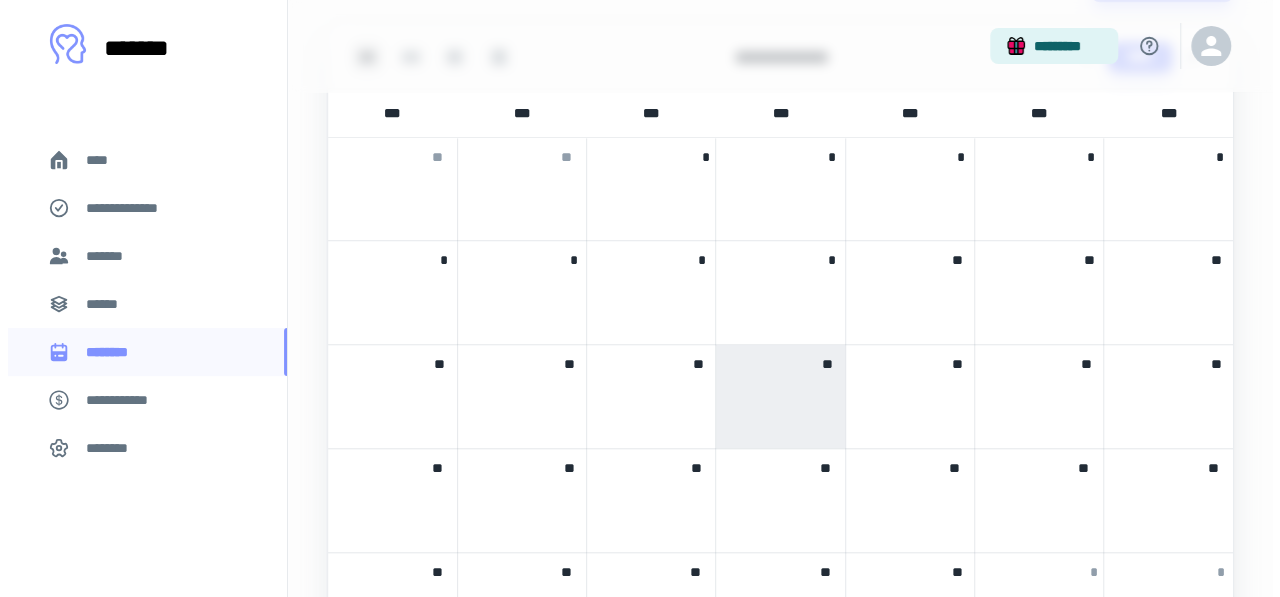 scroll, scrollTop: 628, scrollLeft: 0, axis: vertical 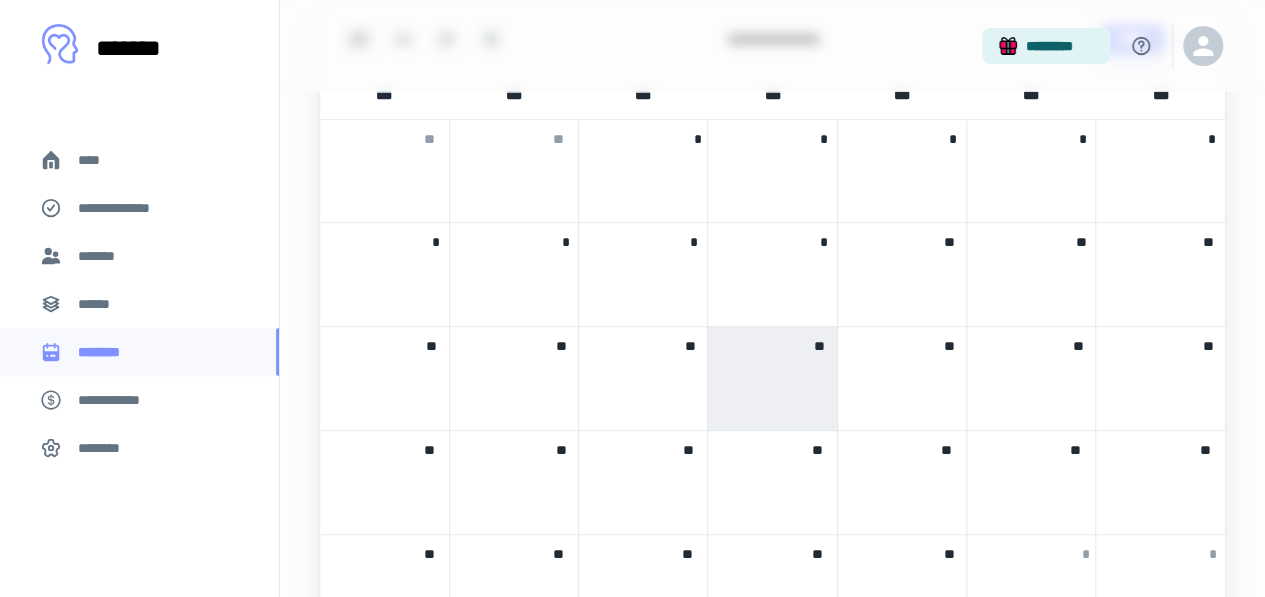 click at bounding box center (772, 374) 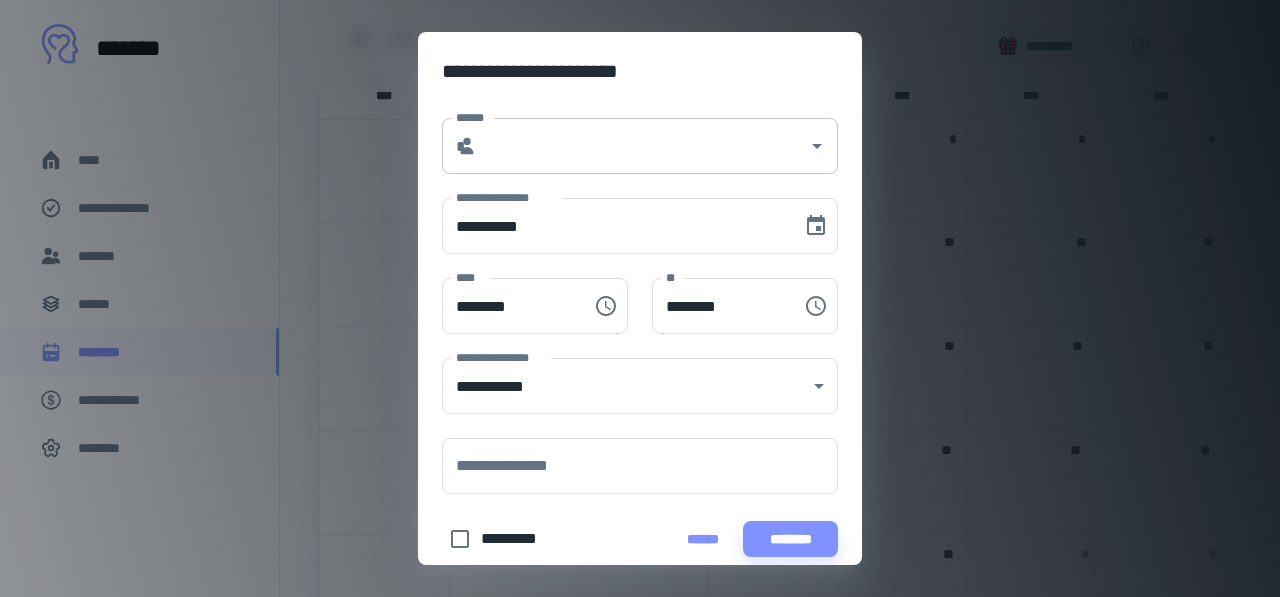 click on "******" at bounding box center (642, 146) 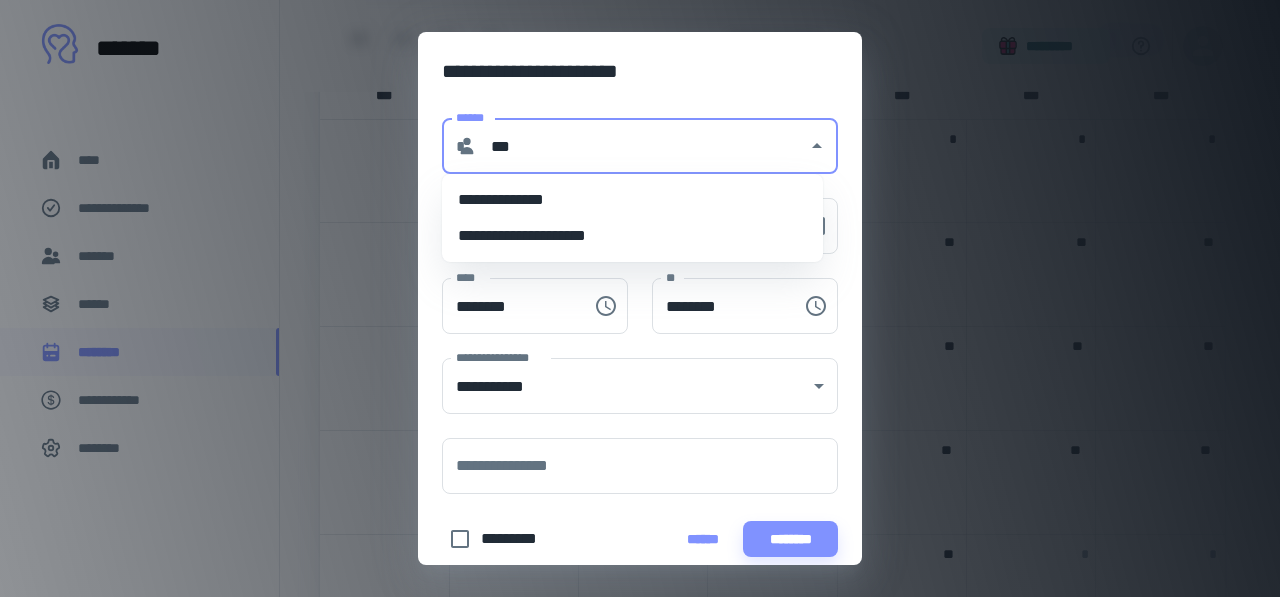 click on "**********" at bounding box center (632, 236) 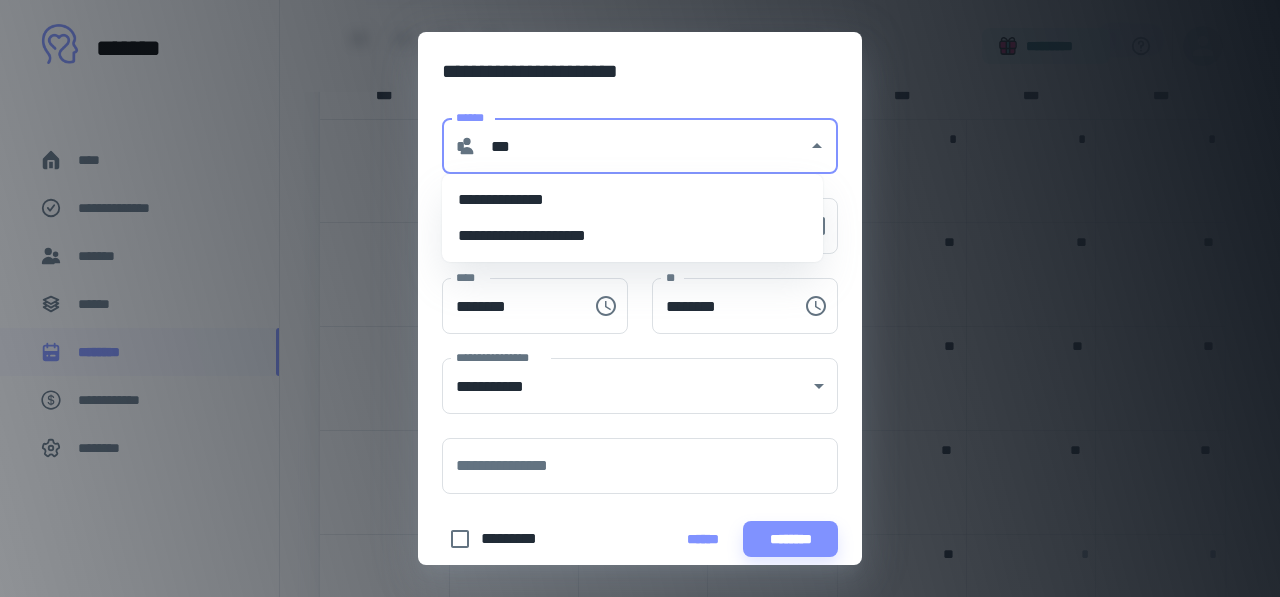 type on "**********" 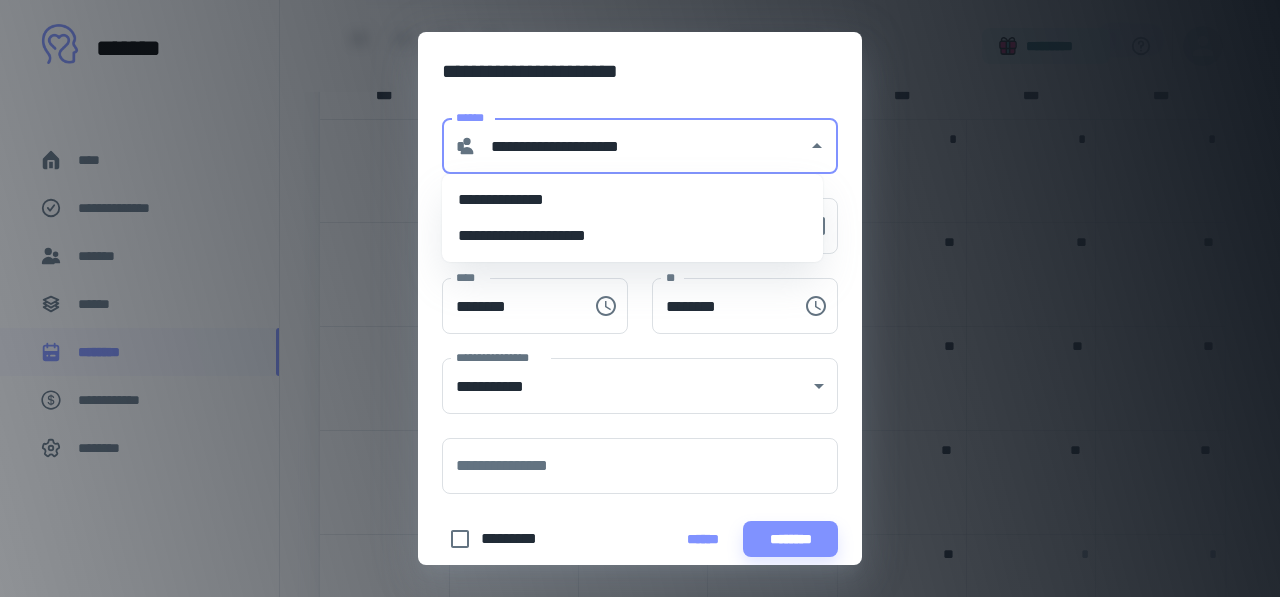 type on "**" 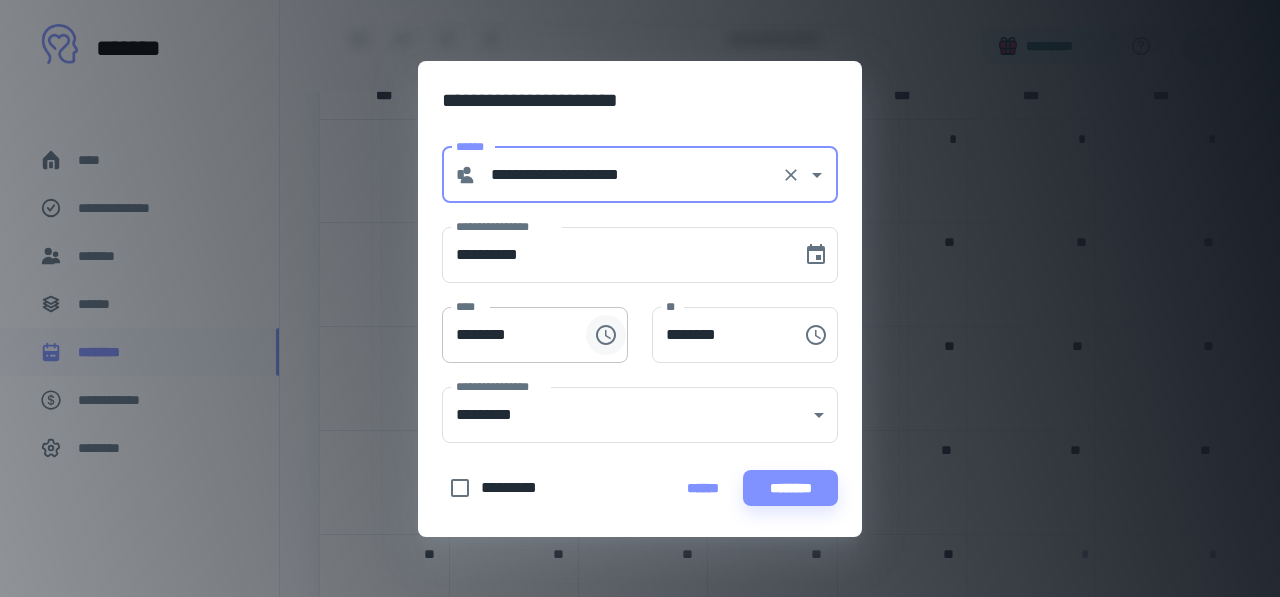 type on "**********" 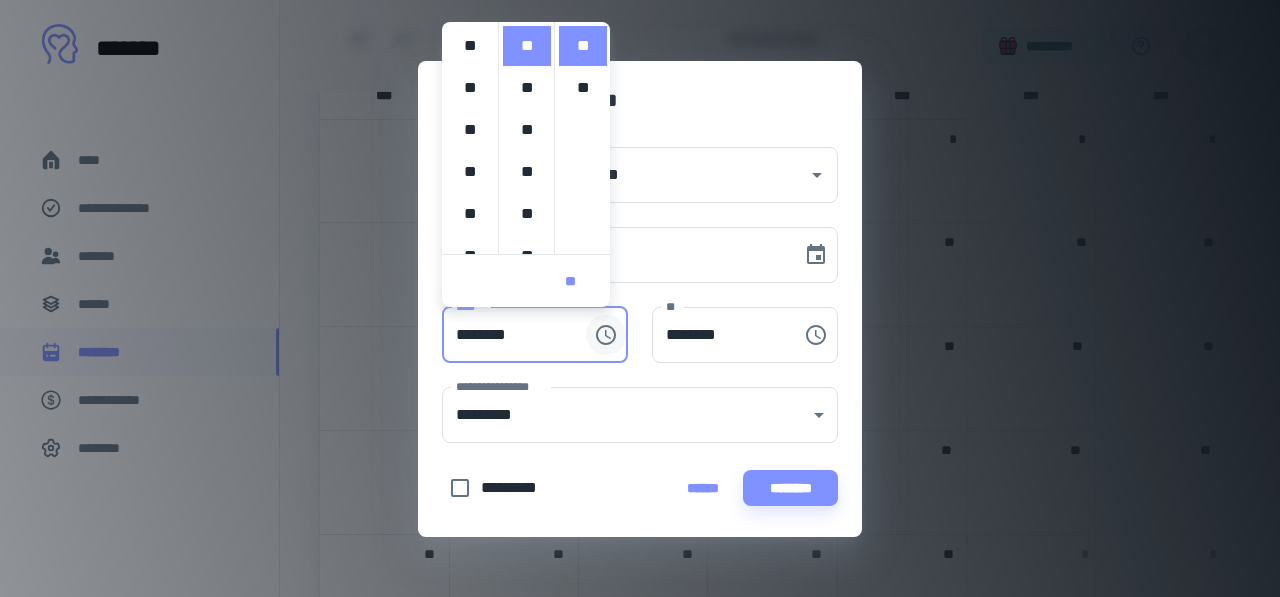 scroll, scrollTop: 420, scrollLeft: 0, axis: vertical 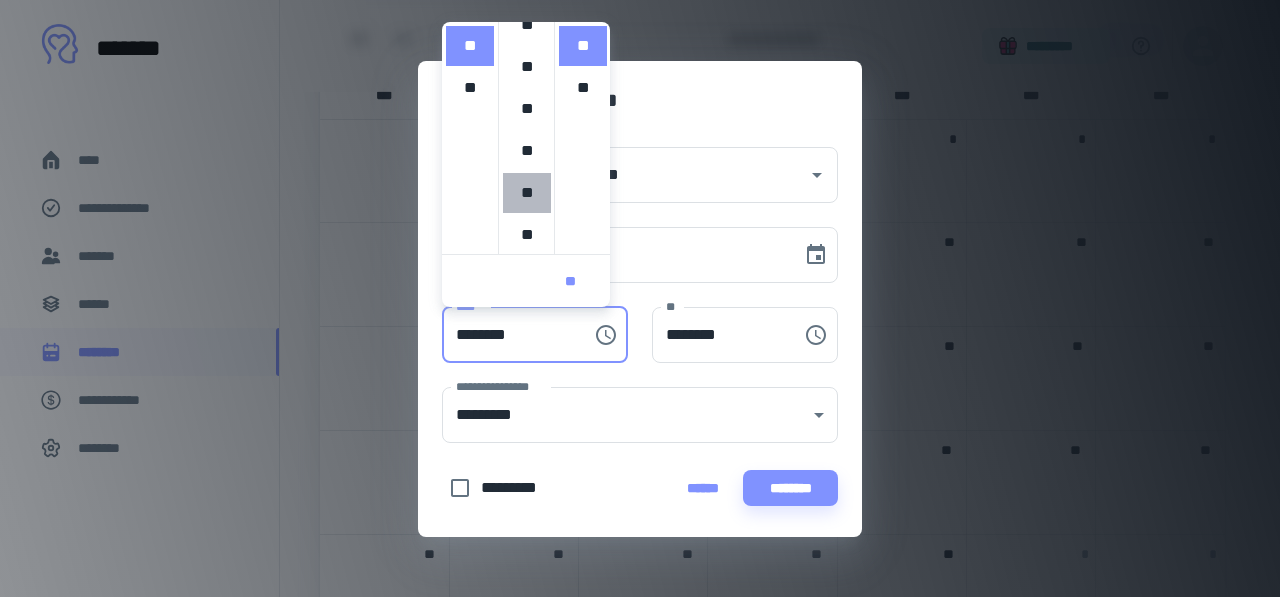 click on "**" at bounding box center (527, 193) 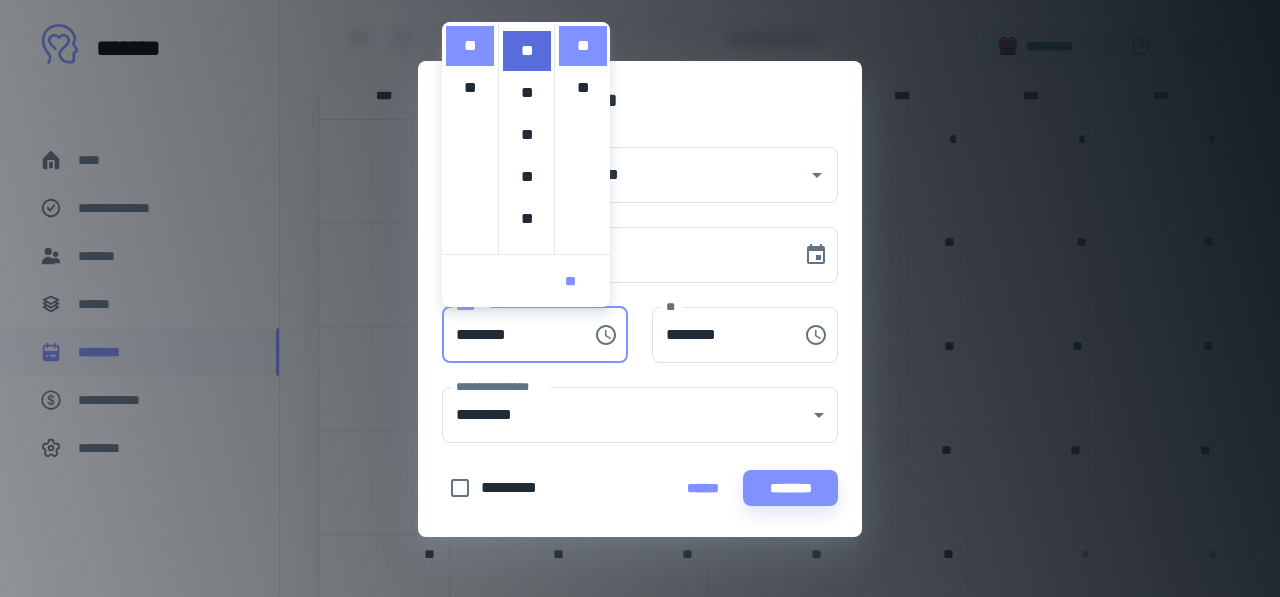 scroll, scrollTop: 252, scrollLeft: 0, axis: vertical 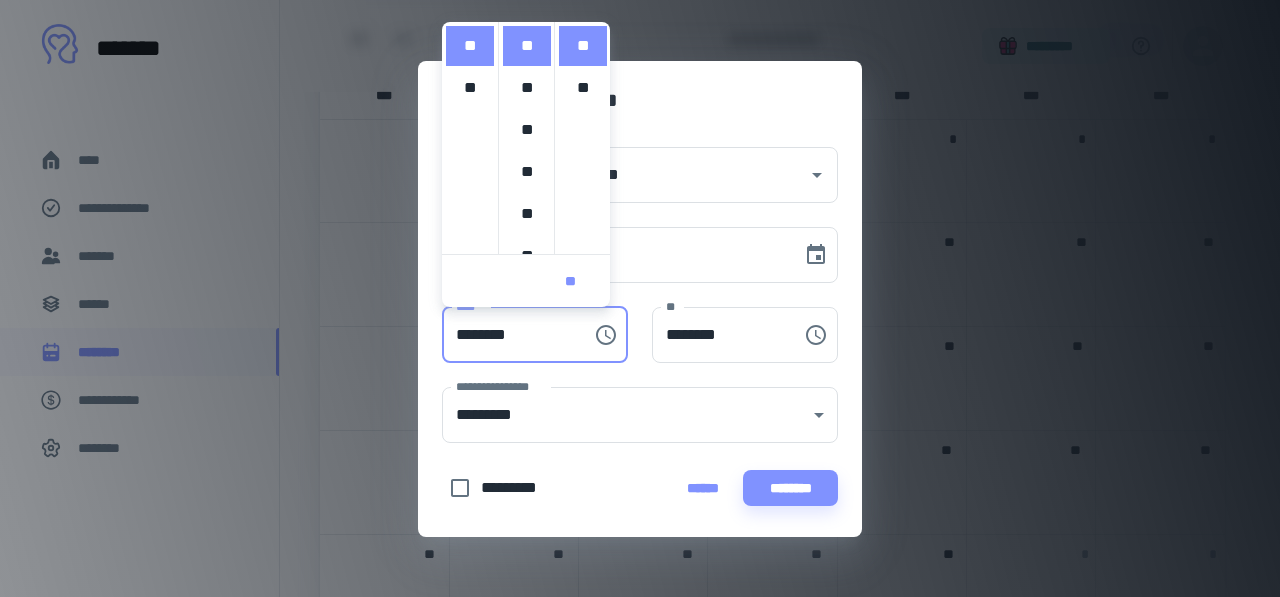 click on "[FIRST] [LAST] [STREET] [CITY] [STATE] [ZIP] [COUNTRY] [PHONE] [EMAIL]" at bounding box center (628, 291) 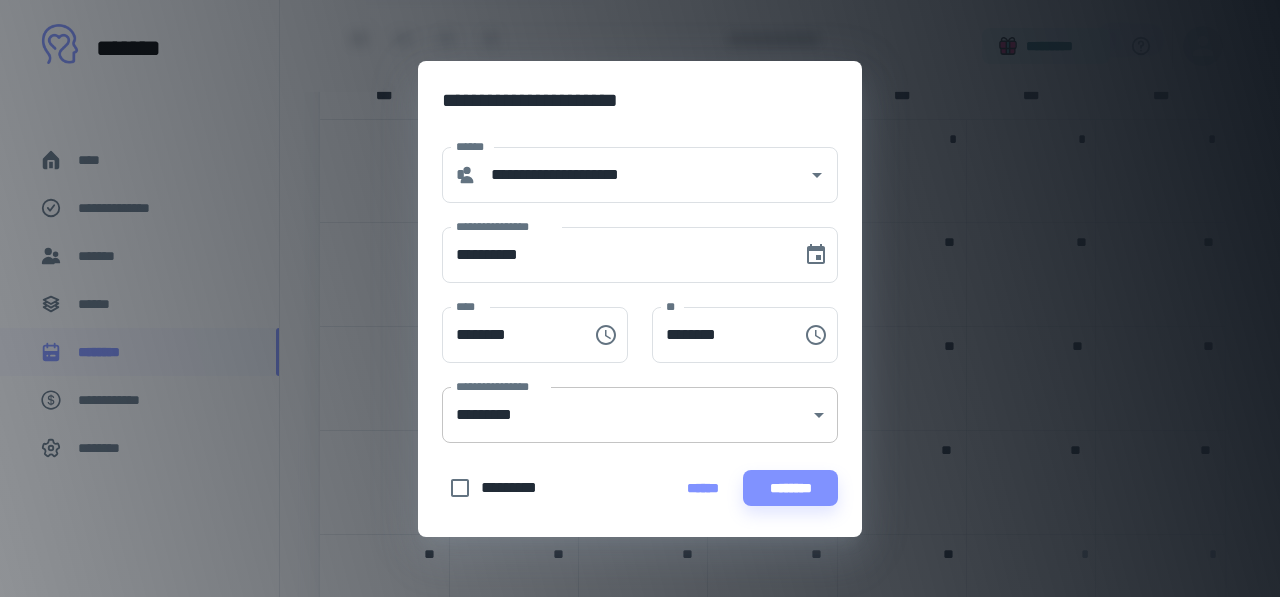 click on "[FIRST] [LAST] [STREET] [CITY] [STATE] [ZIP] [COUNTRY] [PHONE] [EMAIL]" at bounding box center [640, -330] 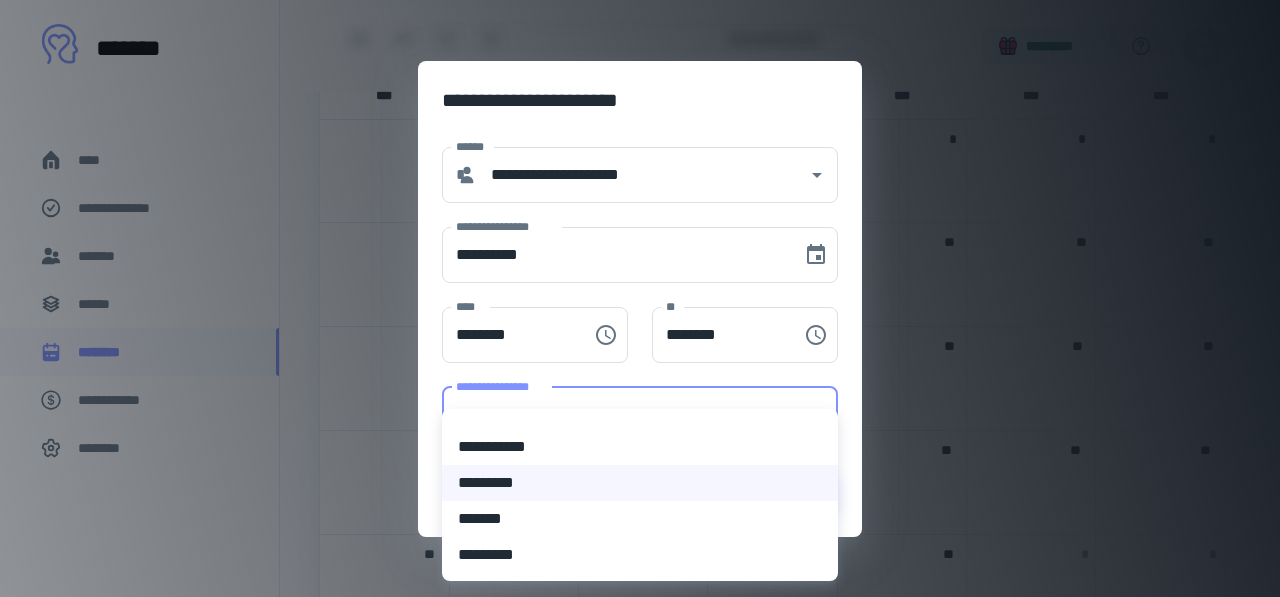 click on "**********" at bounding box center [640, 447] 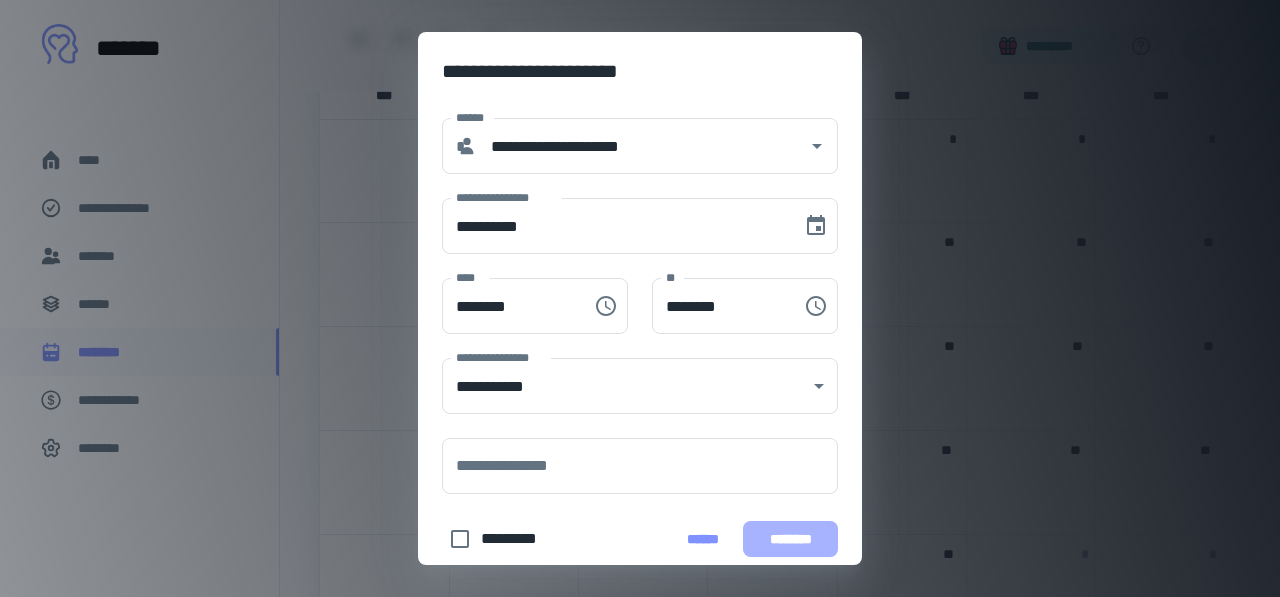 click on "********" at bounding box center [790, 539] 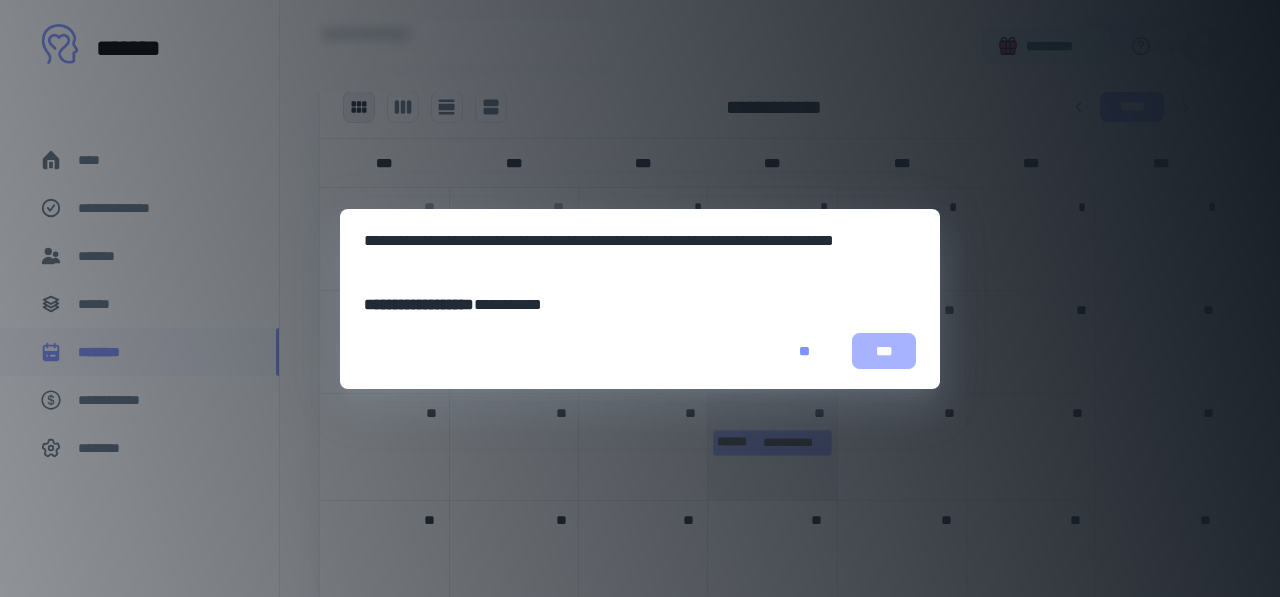 click on "***" at bounding box center (884, 351) 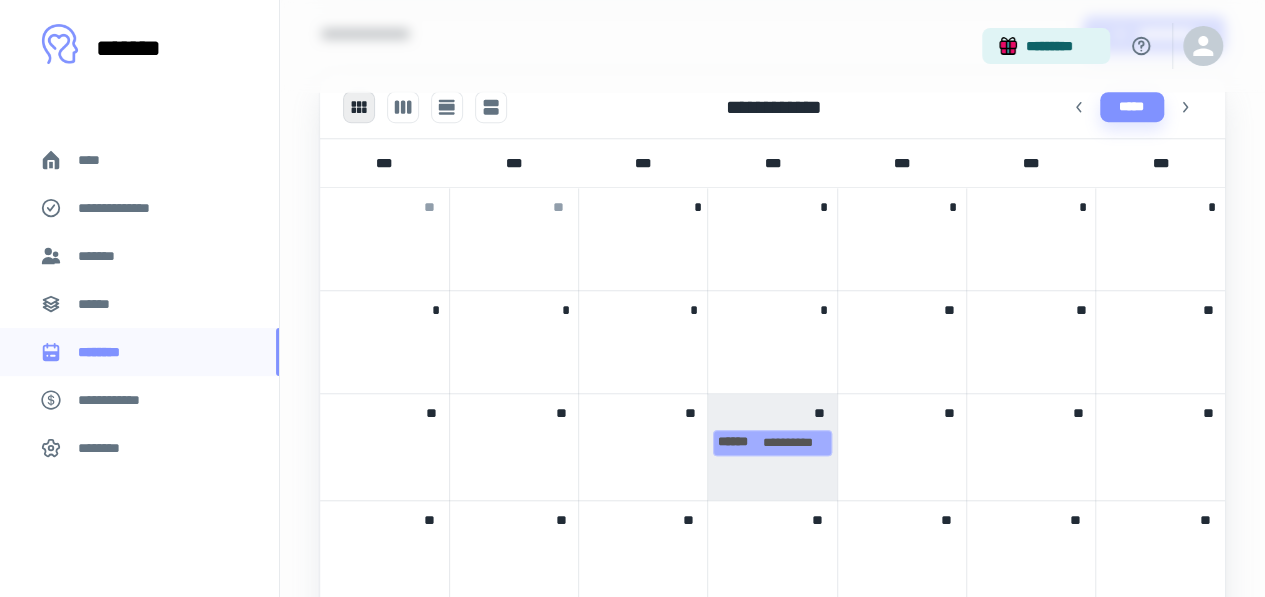 click on "[FIRST] [LAST]" at bounding box center [772, 446] 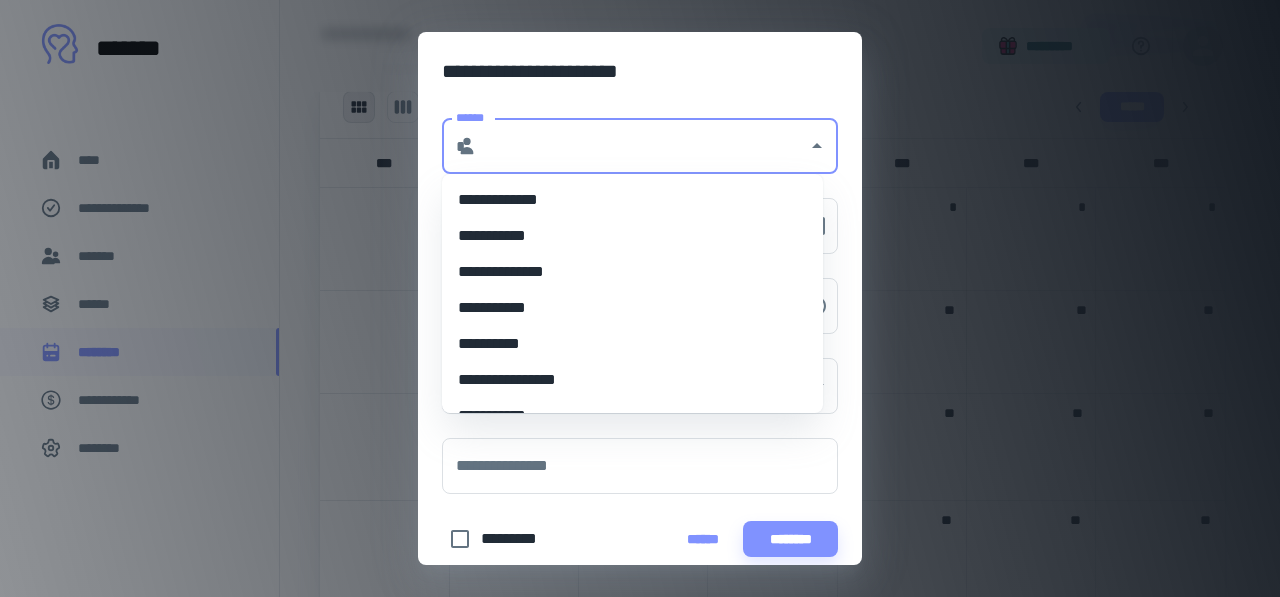 click on "******" at bounding box center [642, 146] 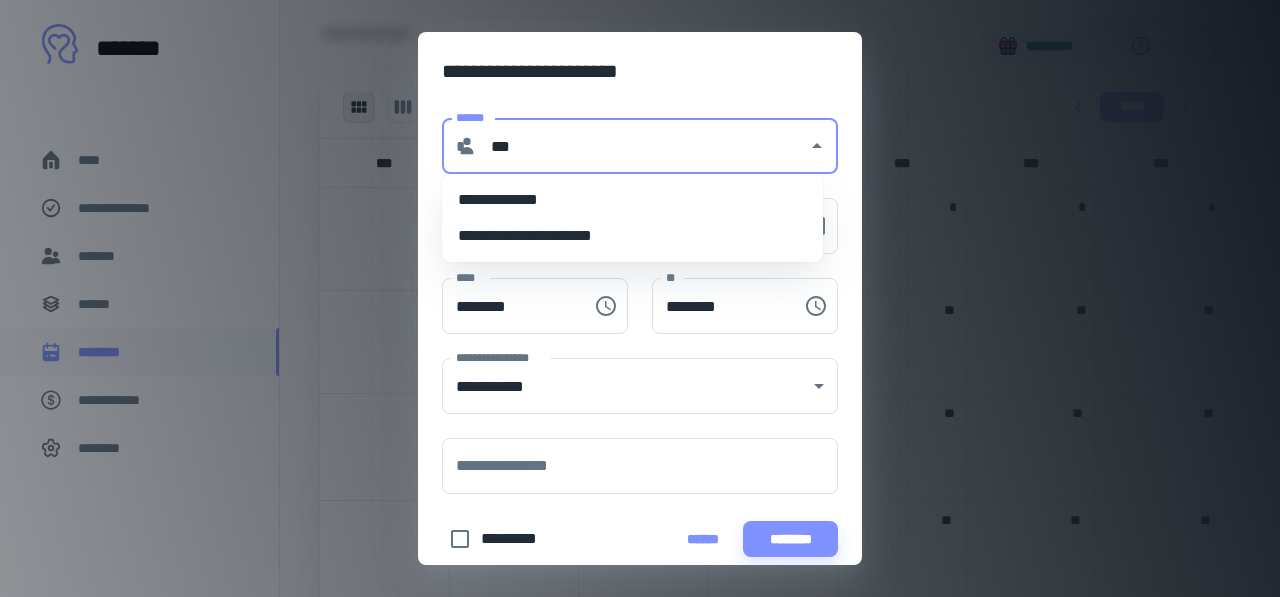 click on "**********" at bounding box center [632, 200] 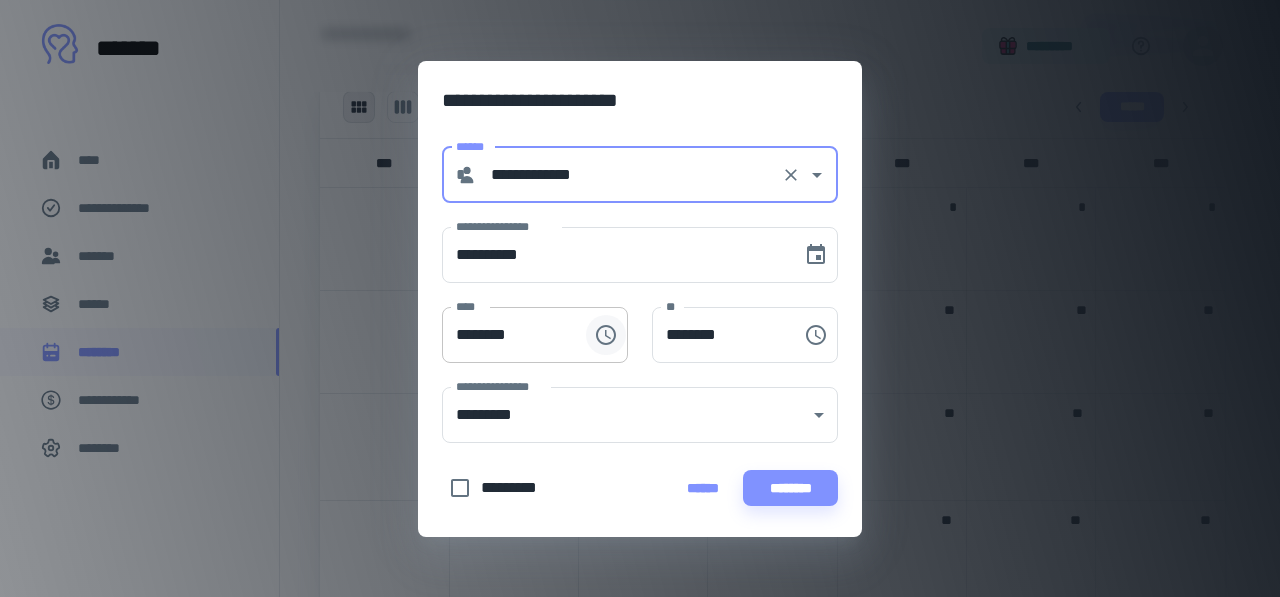 type on "**********" 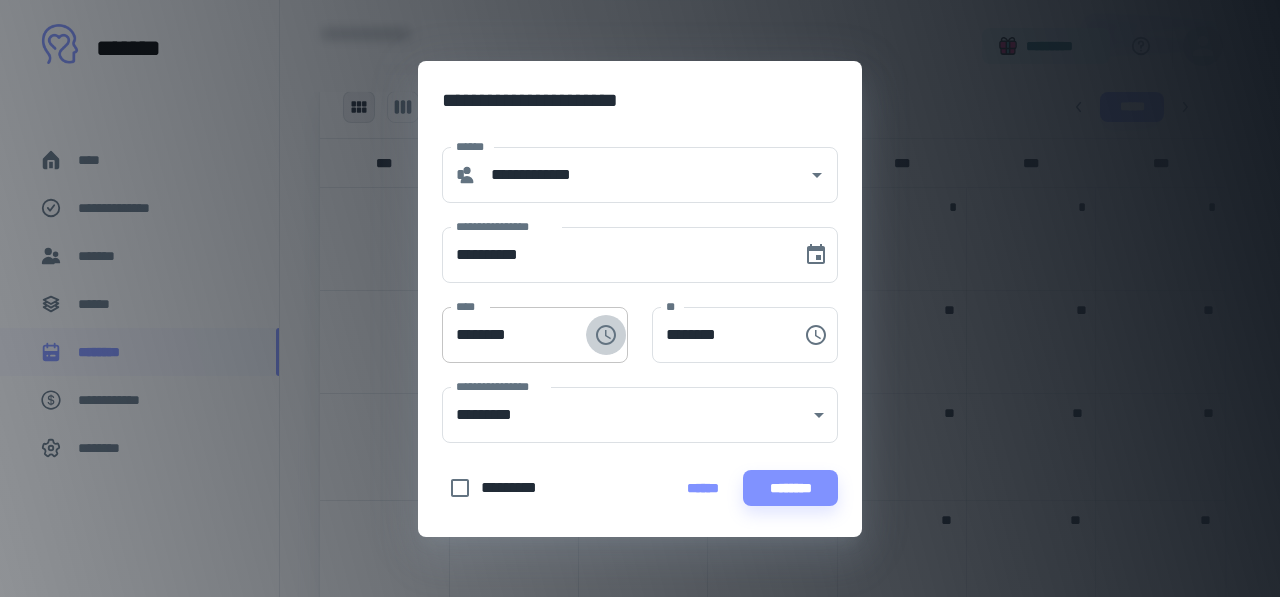 click 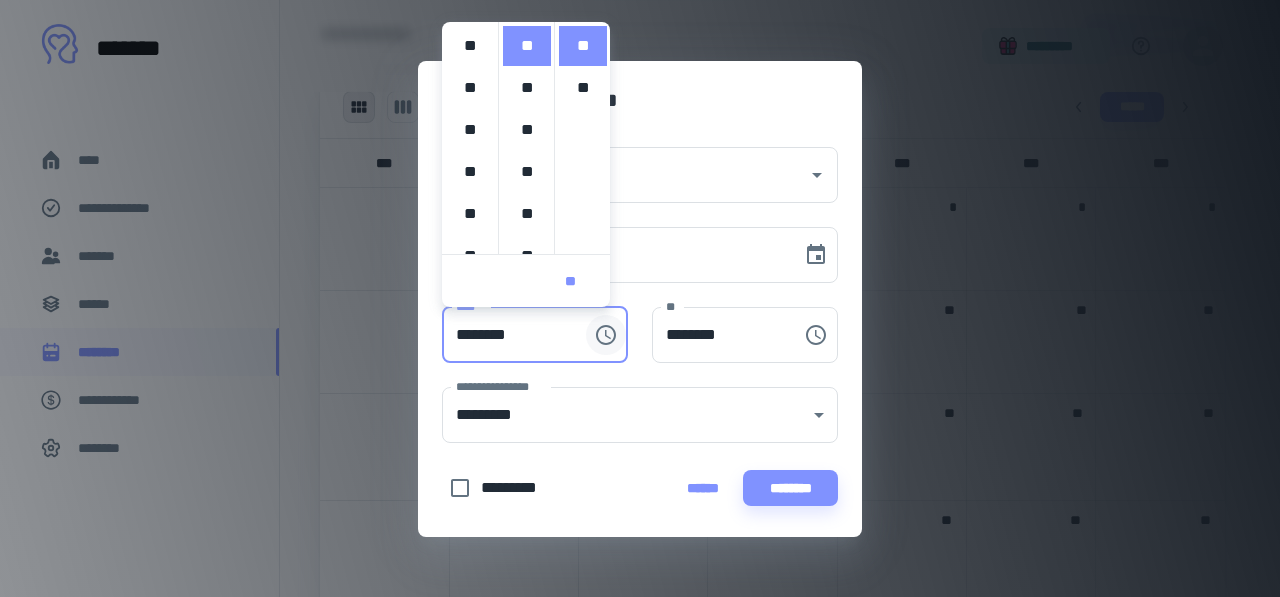 scroll, scrollTop: 420, scrollLeft: 0, axis: vertical 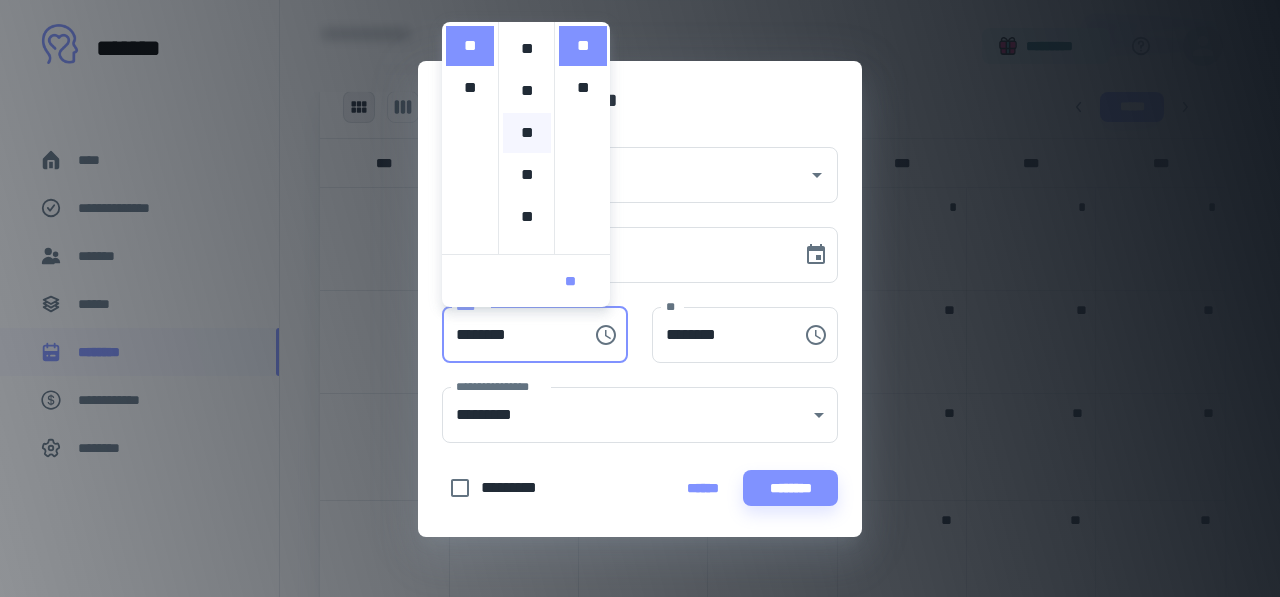 click on "**" at bounding box center (527, 133) 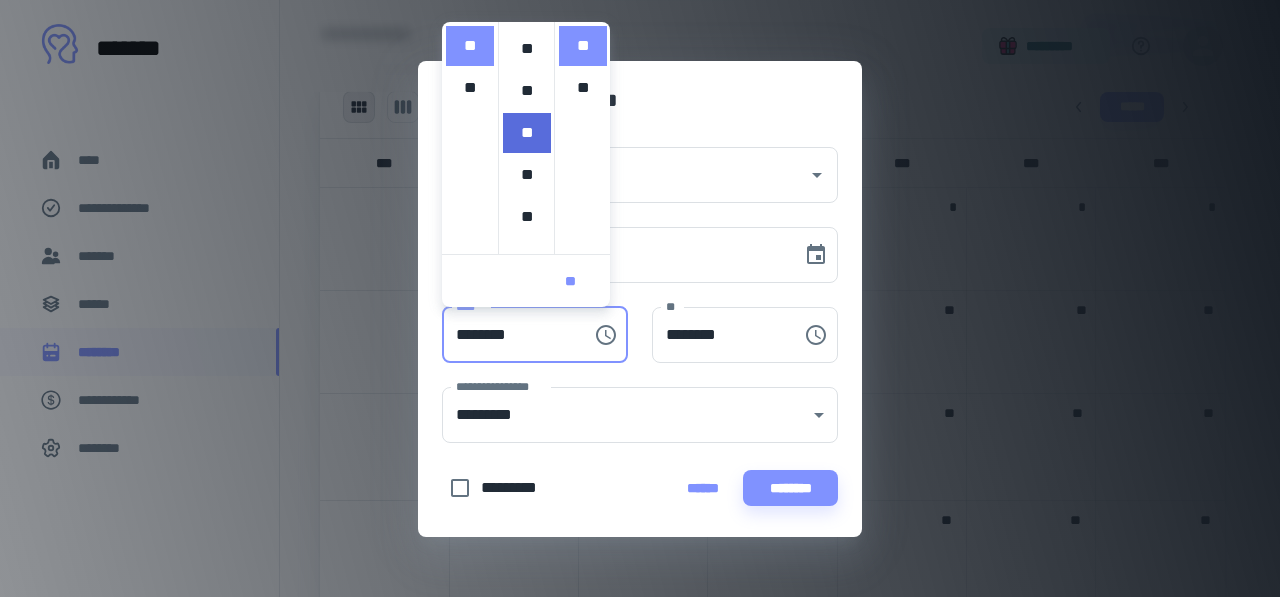 type on "********" 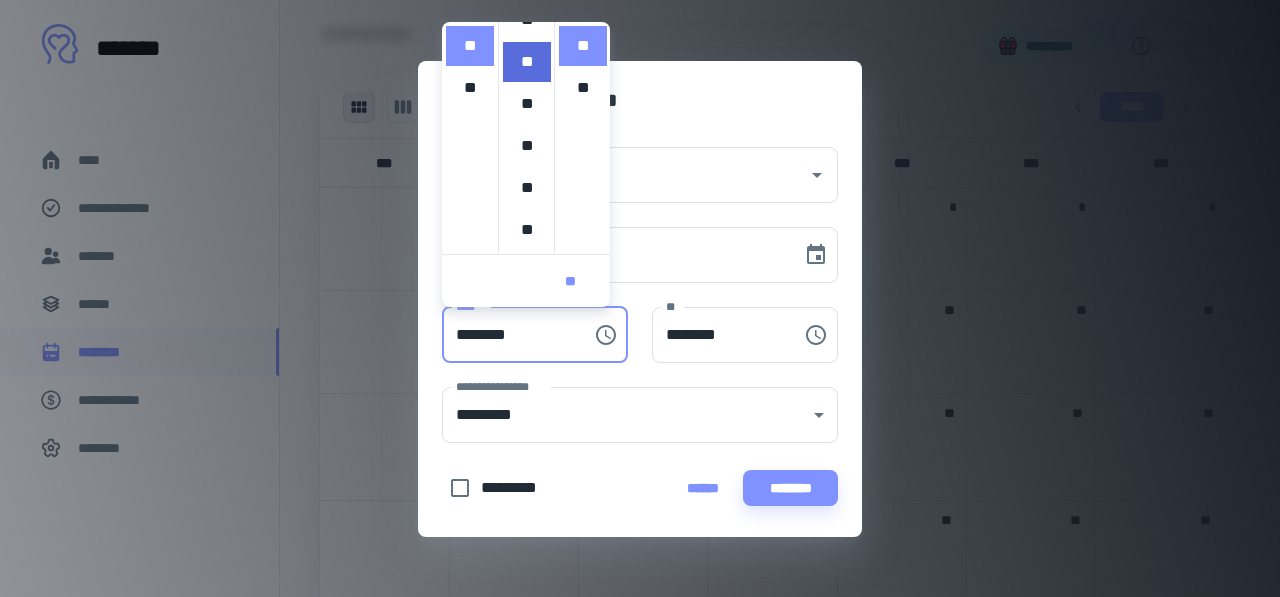 scroll, scrollTop: 252, scrollLeft: 0, axis: vertical 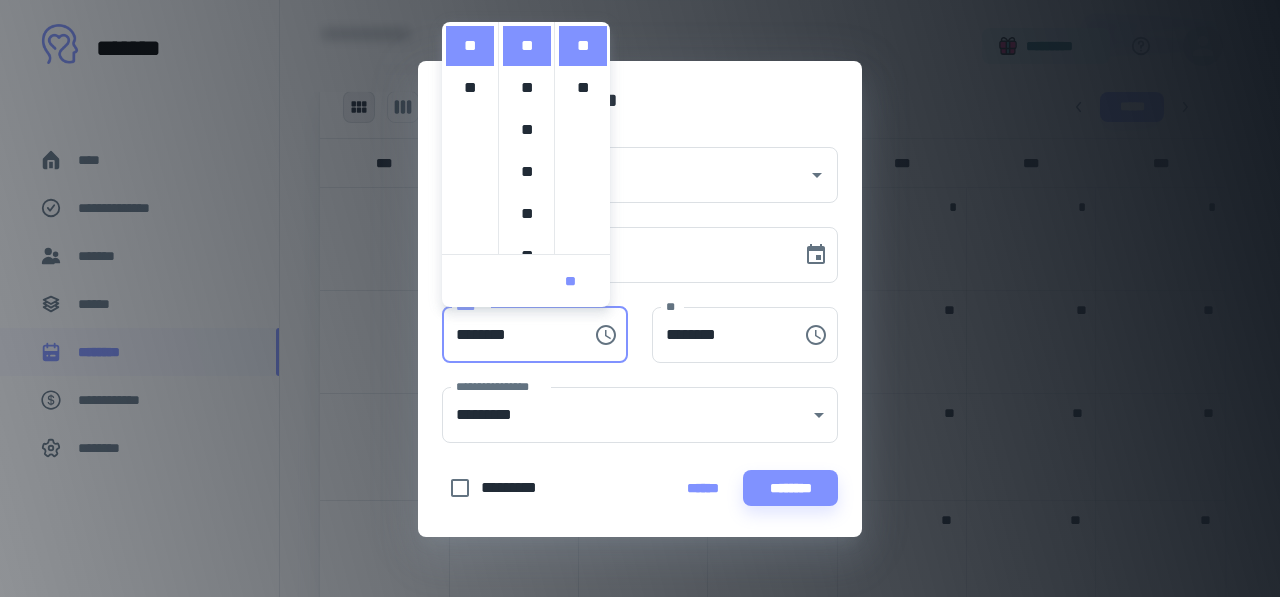 click on "**********" at bounding box center (640, 96) 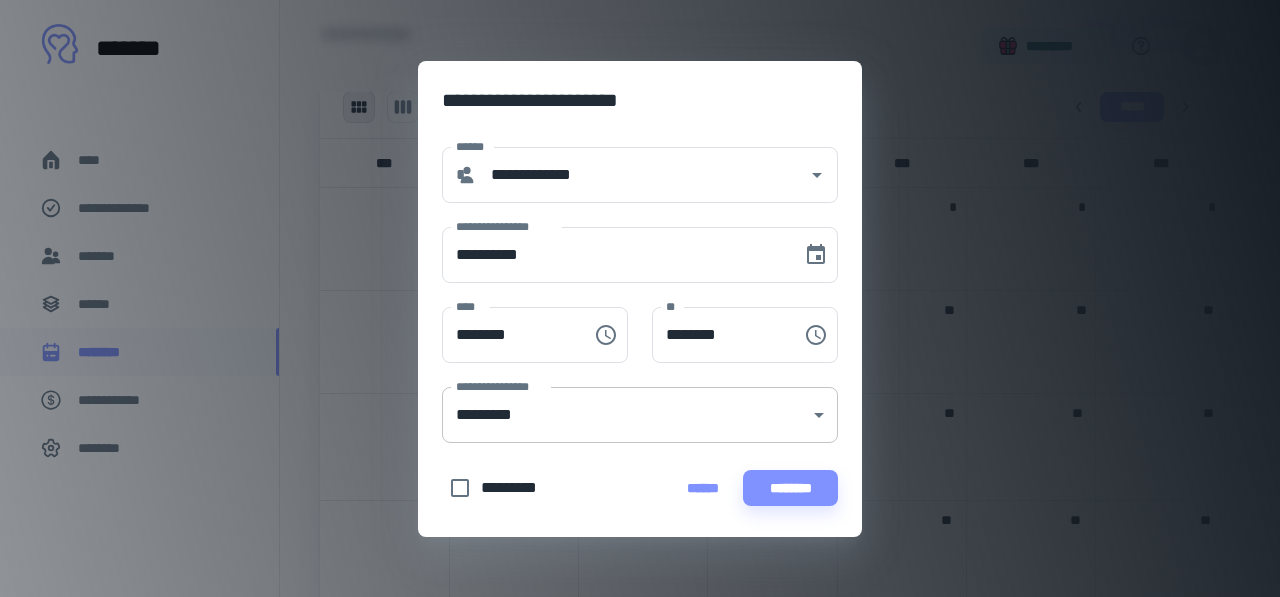 click on "[FIRST] [LAST] [STREET] [CITY] [STATE] [ZIP] [COUNTRY] [PHONE] [EMAIL]" at bounding box center [640, -330] 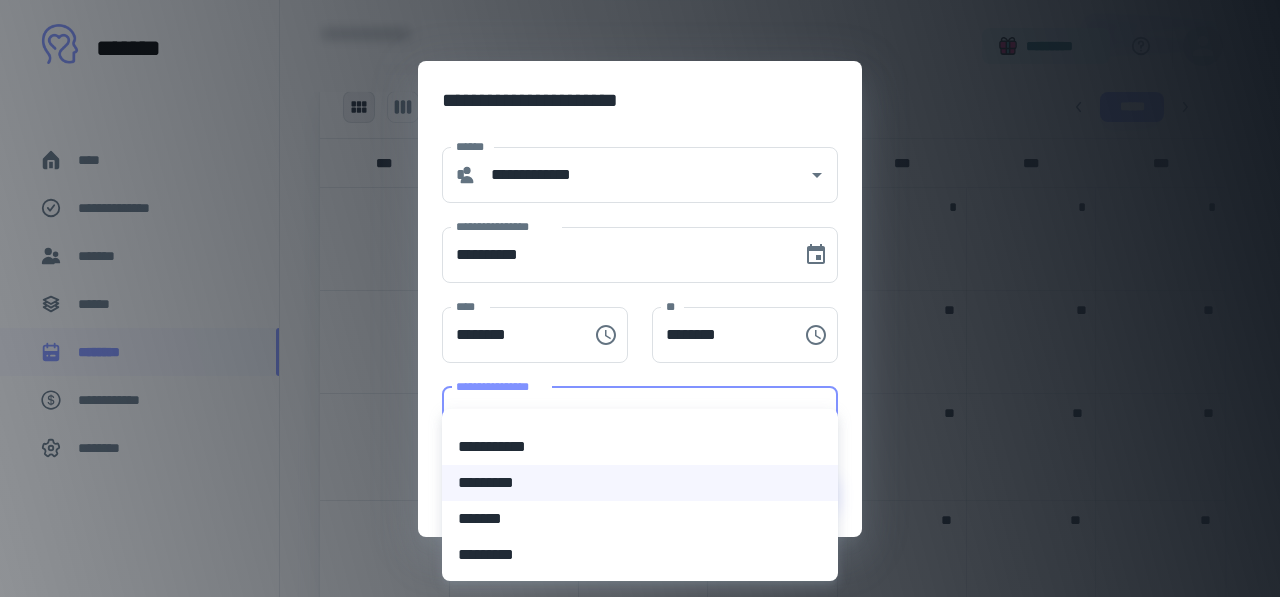 click on "**********" at bounding box center [640, 447] 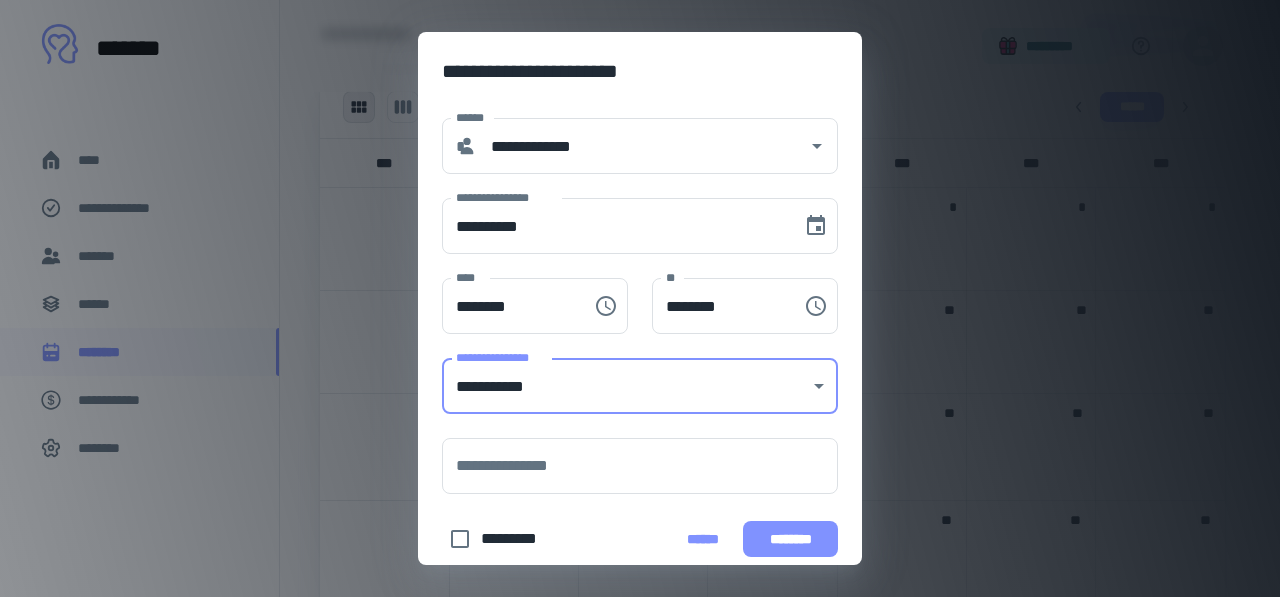 click on "********" at bounding box center [790, 539] 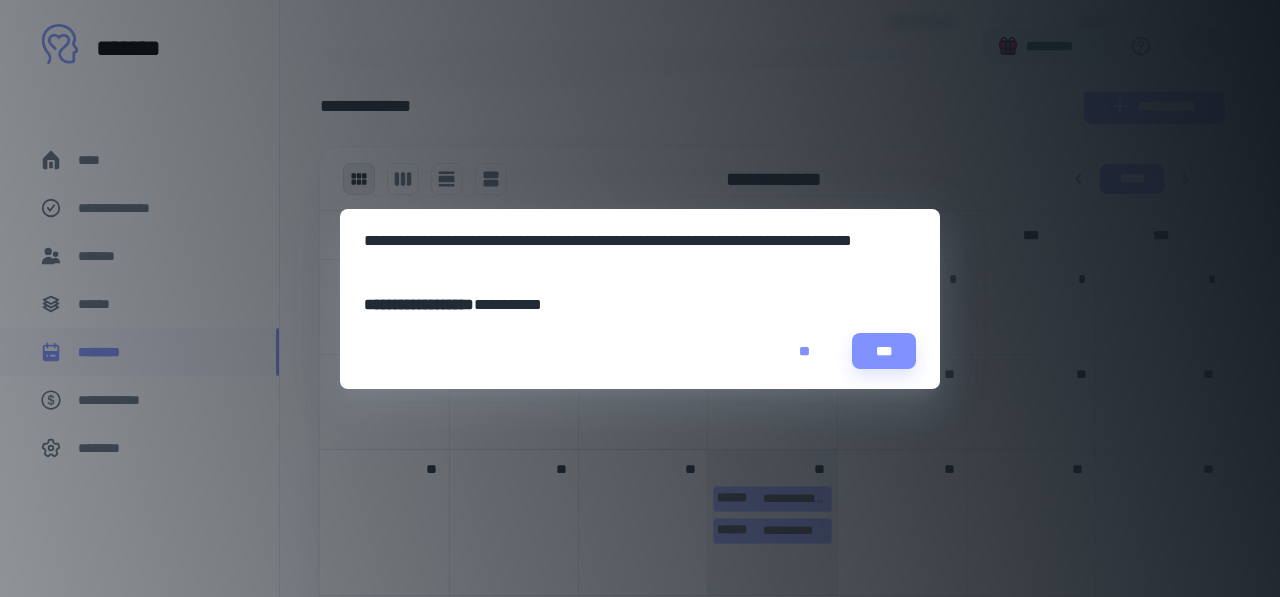 click on "**" at bounding box center (804, 351) 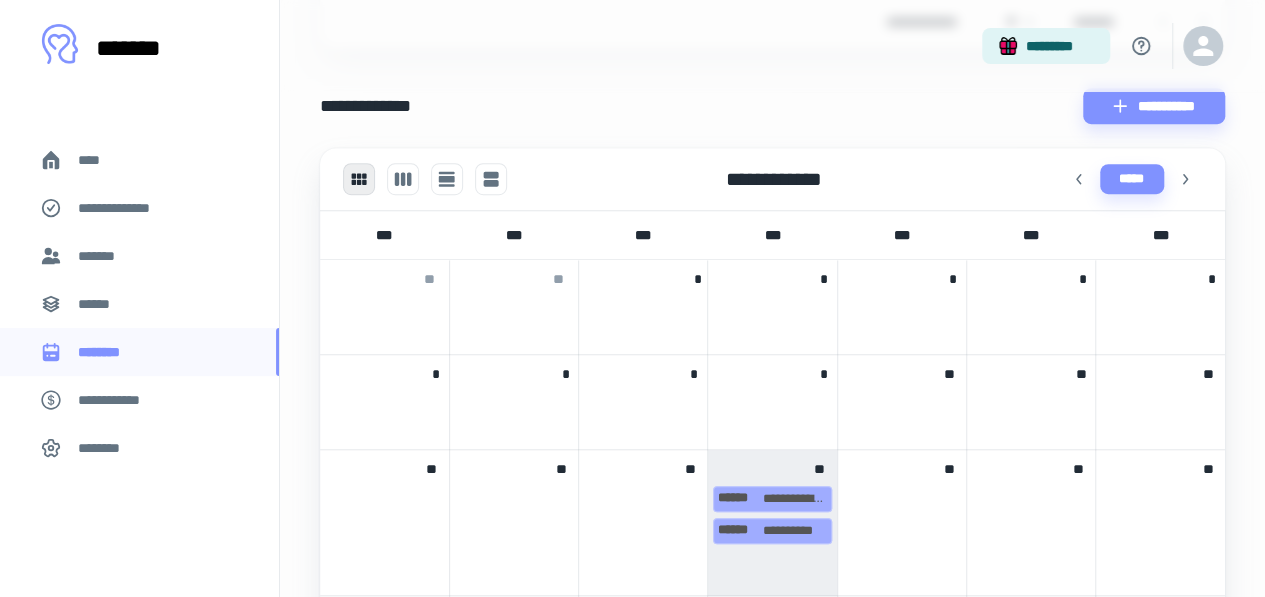 click on "**" at bounding box center (643, 522) 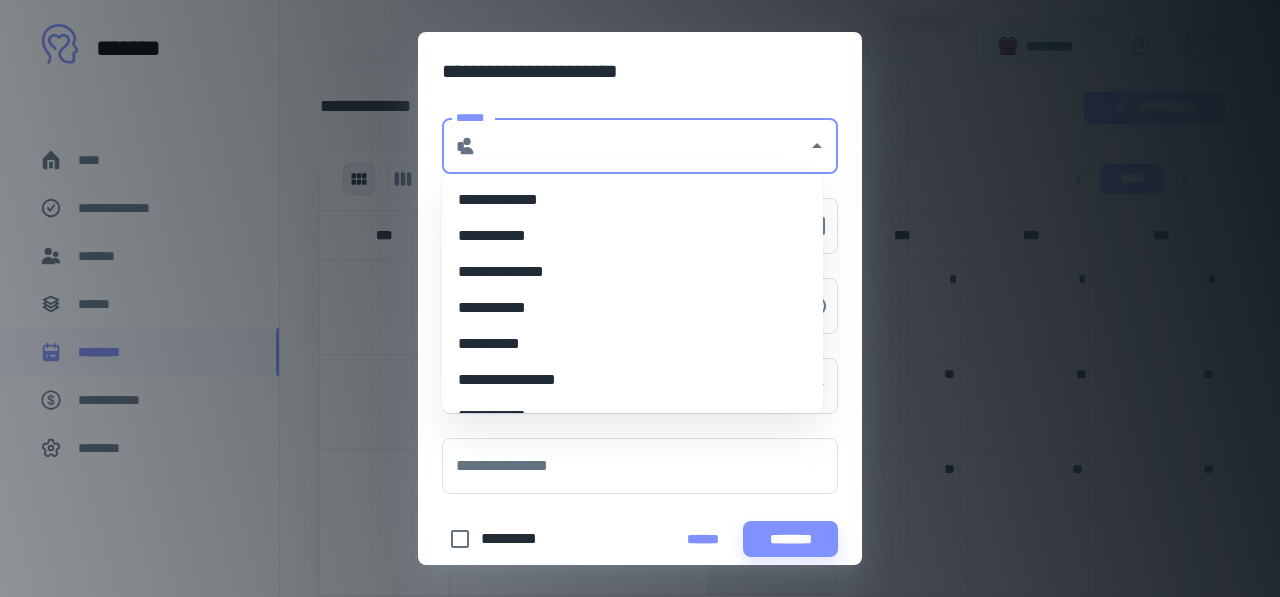 click on "******" at bounding box center (642, 146) 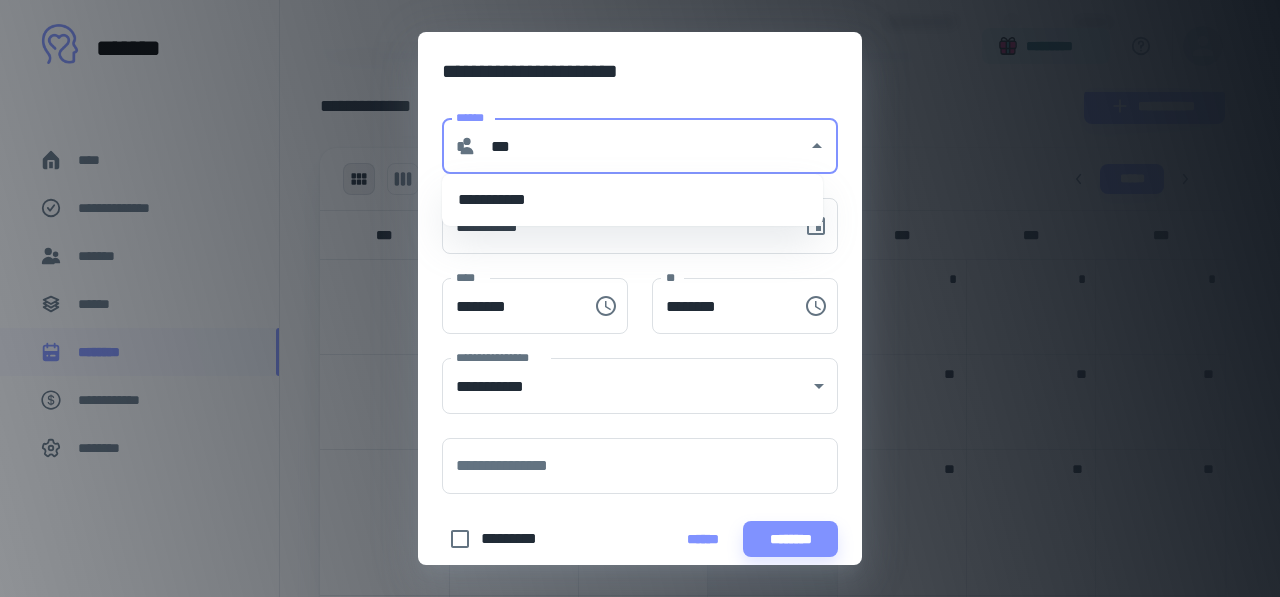click on "**********" at bounding box center [632, 200] 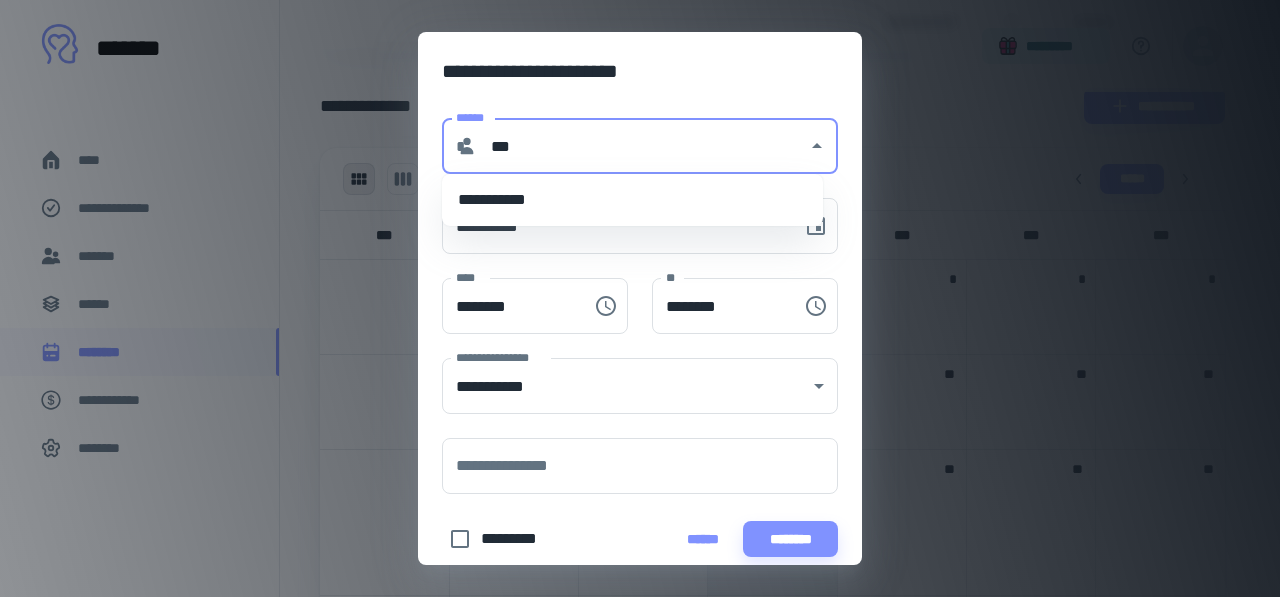 type on "**********" 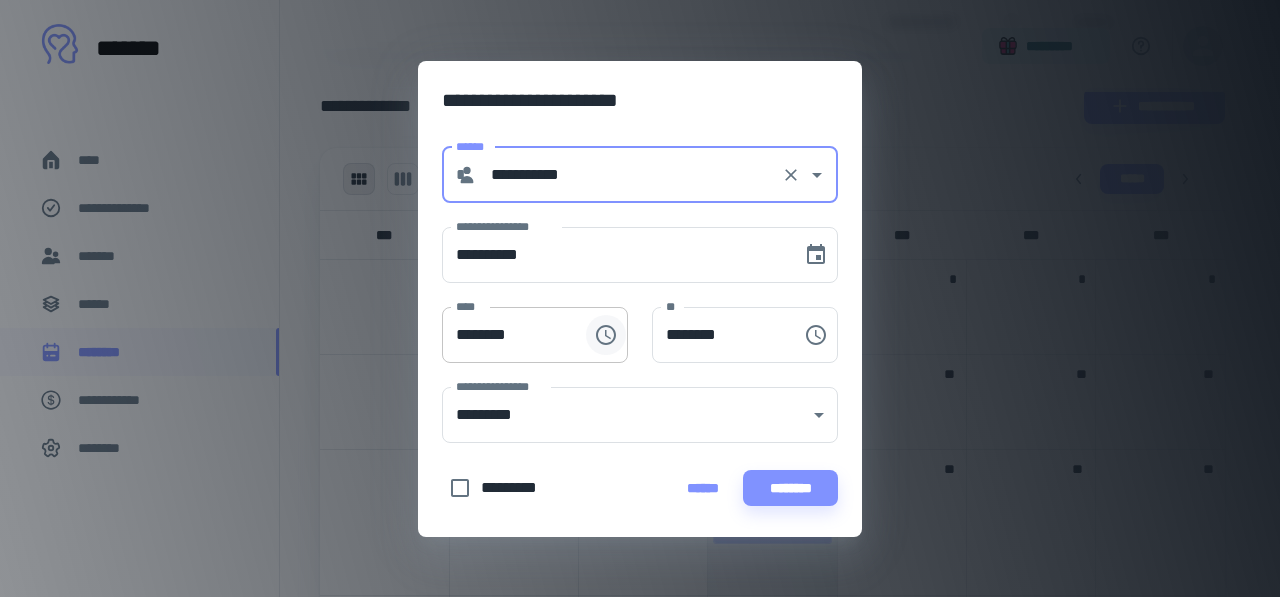 type on "**********" 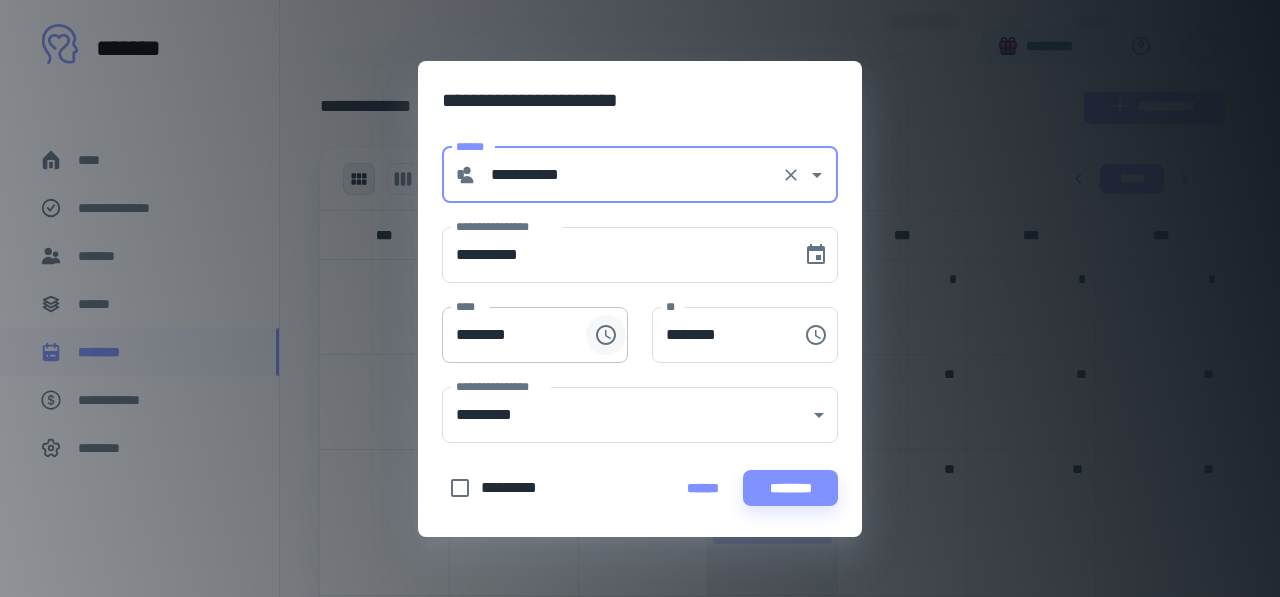 click 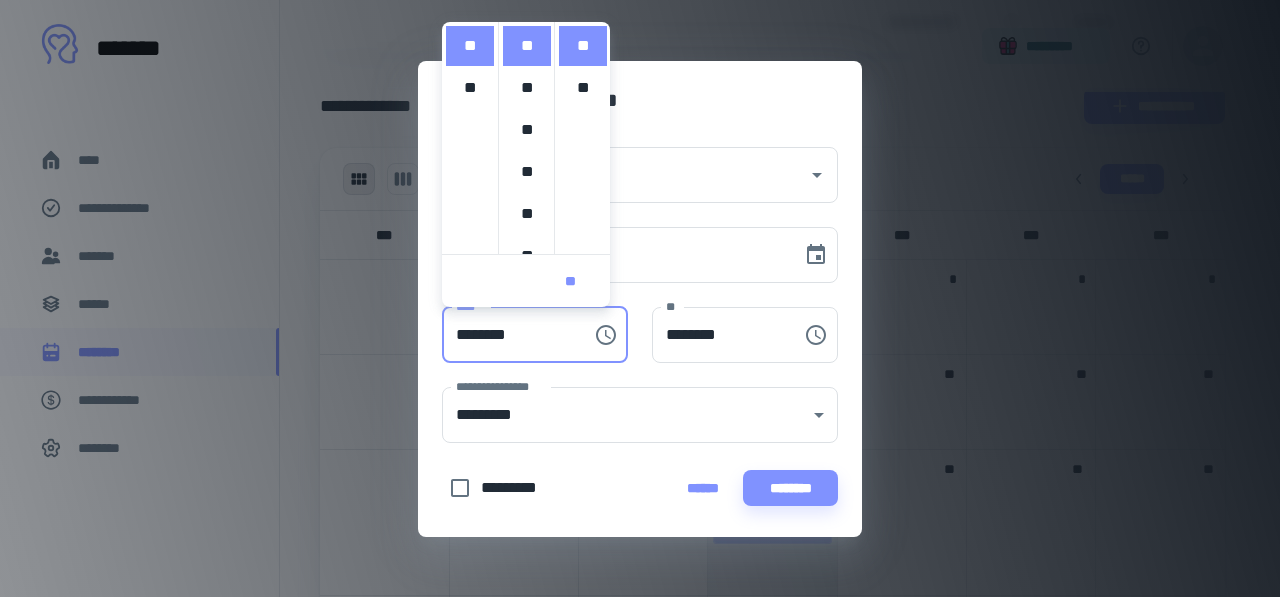 scroll, scrollTop: 0, scrollLeft: 0, axis: both 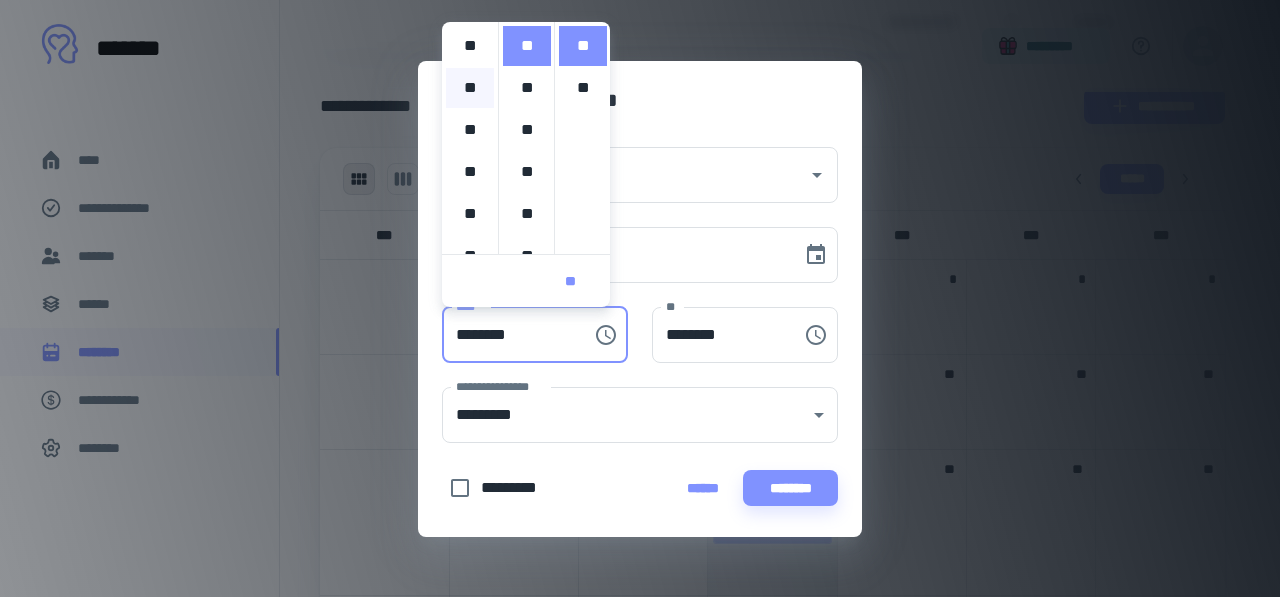 click on "**" at bounding box center [470, 88] 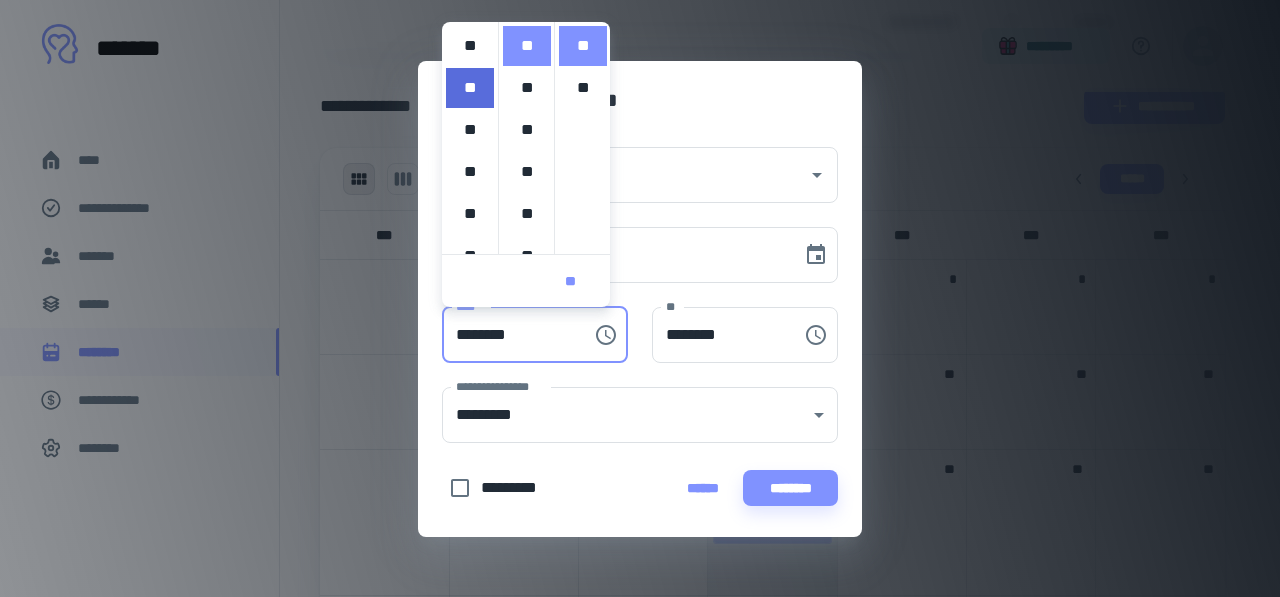 scroll, scrollTop: 42, scrollLeft: 0, axis: vertical 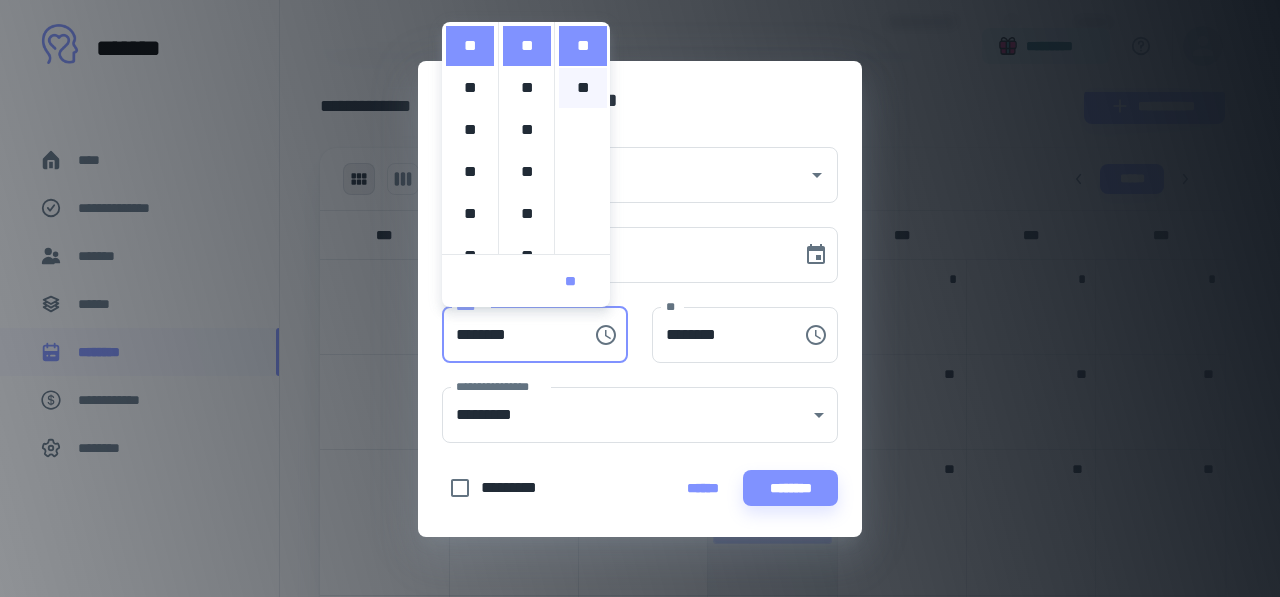 click on "**" at bounding box center [583, 88] 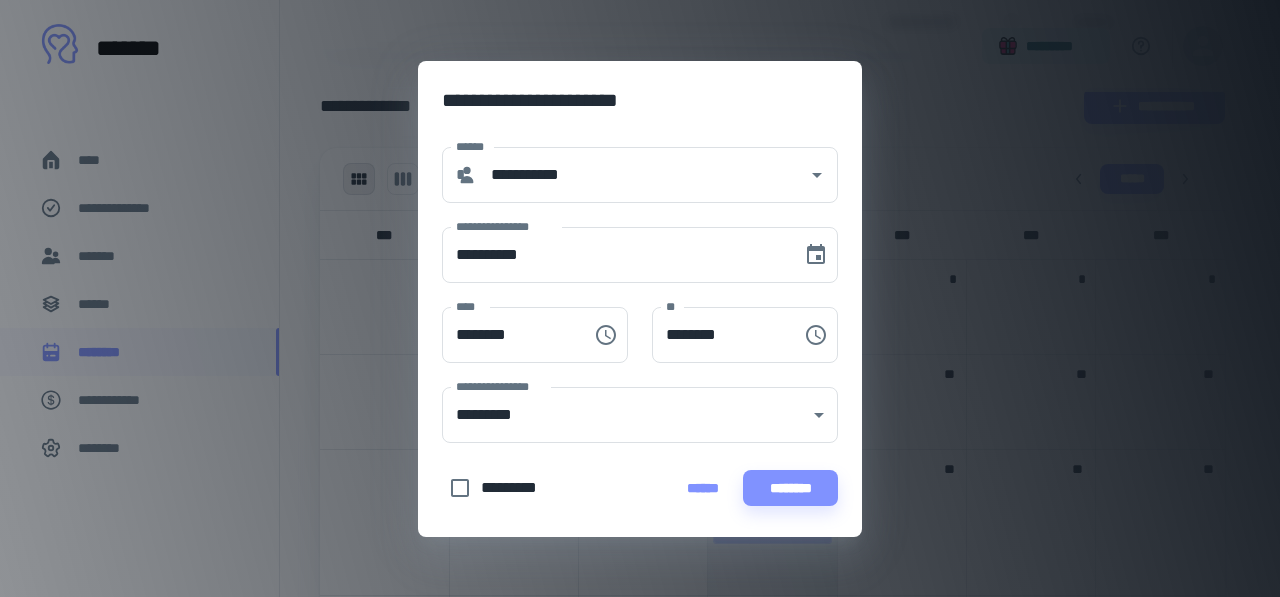 type on "********" 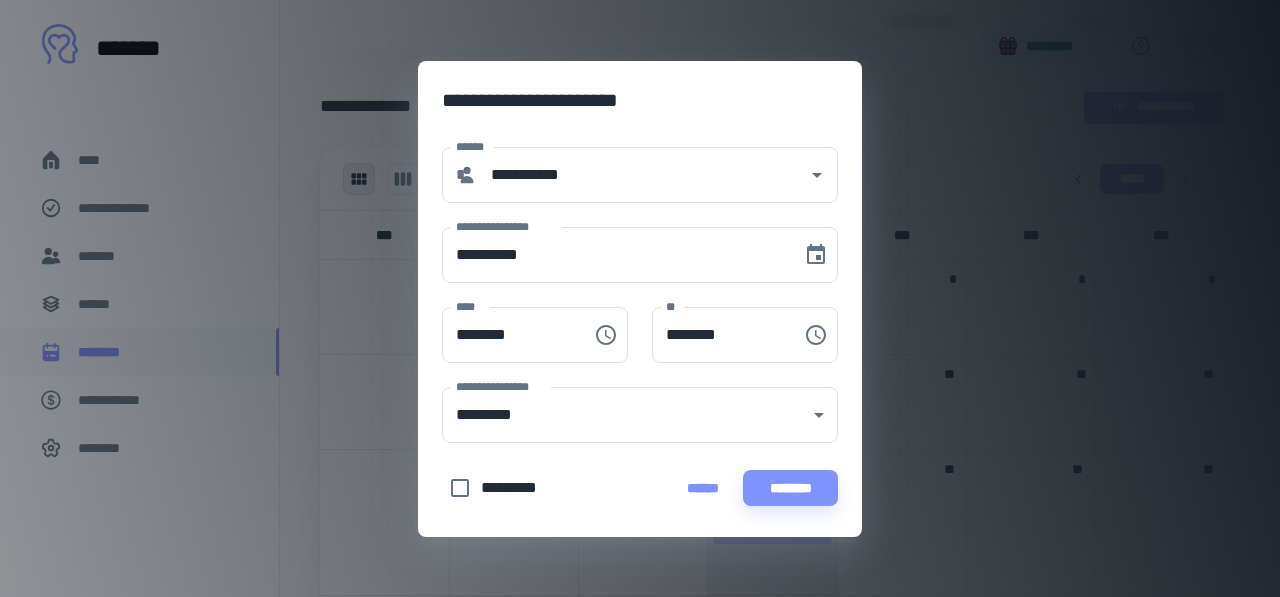 type on "********" 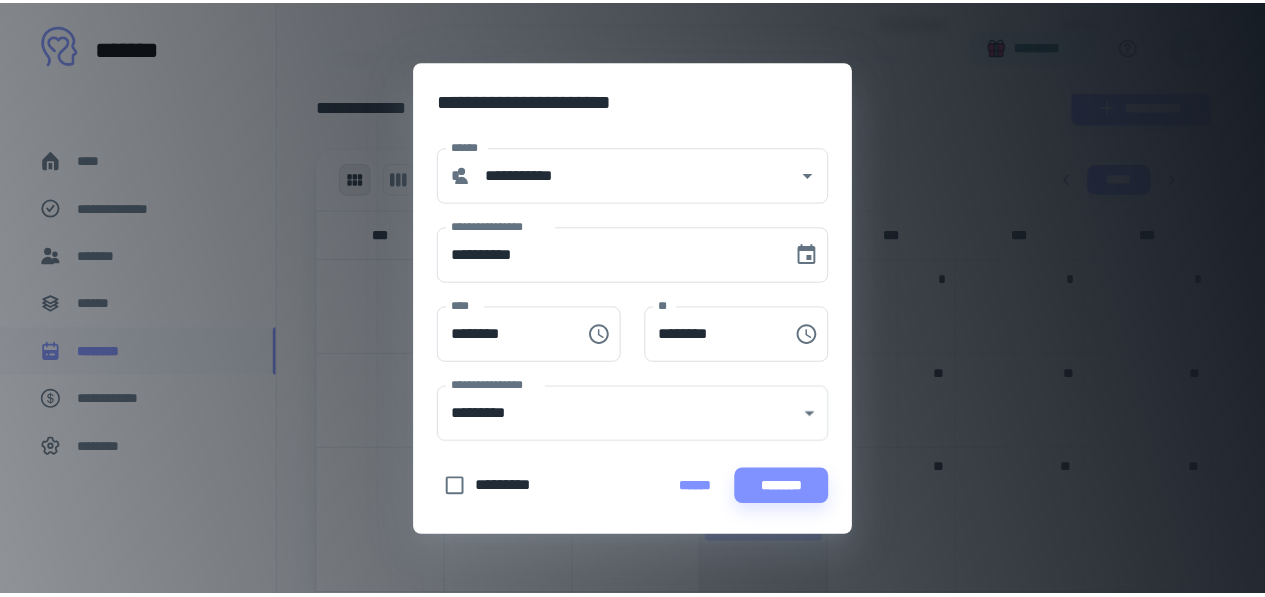 scroll, scrollTop: 42, scrollLeft: 0, axis: vertical 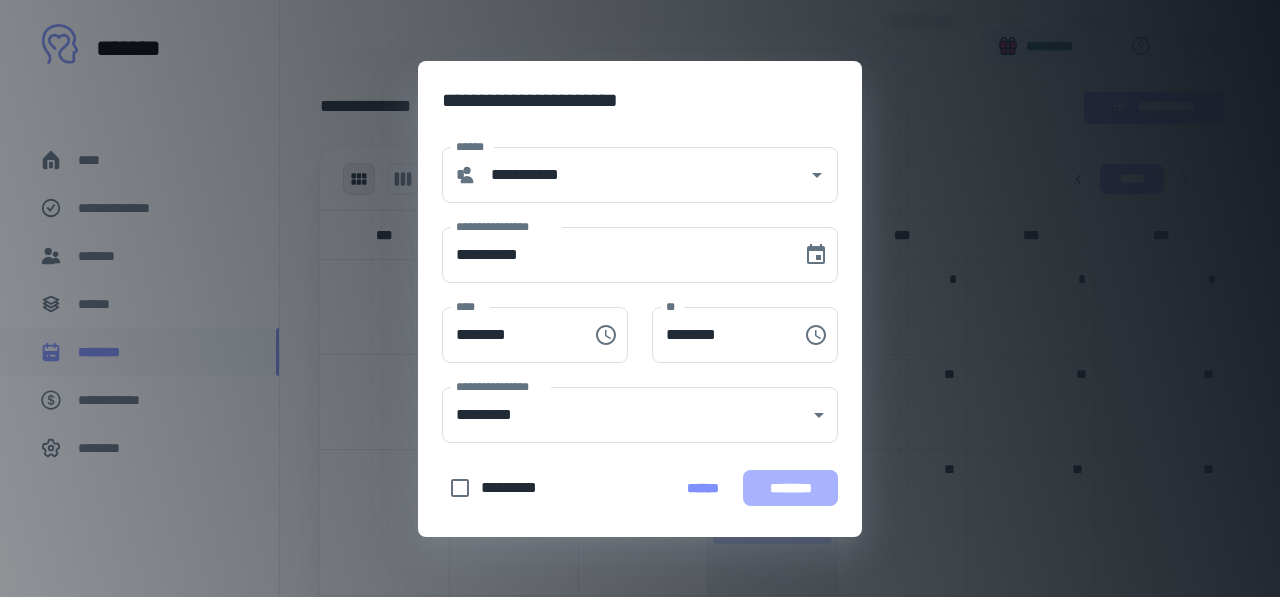 click on "********" at bounding box center [790, 488] 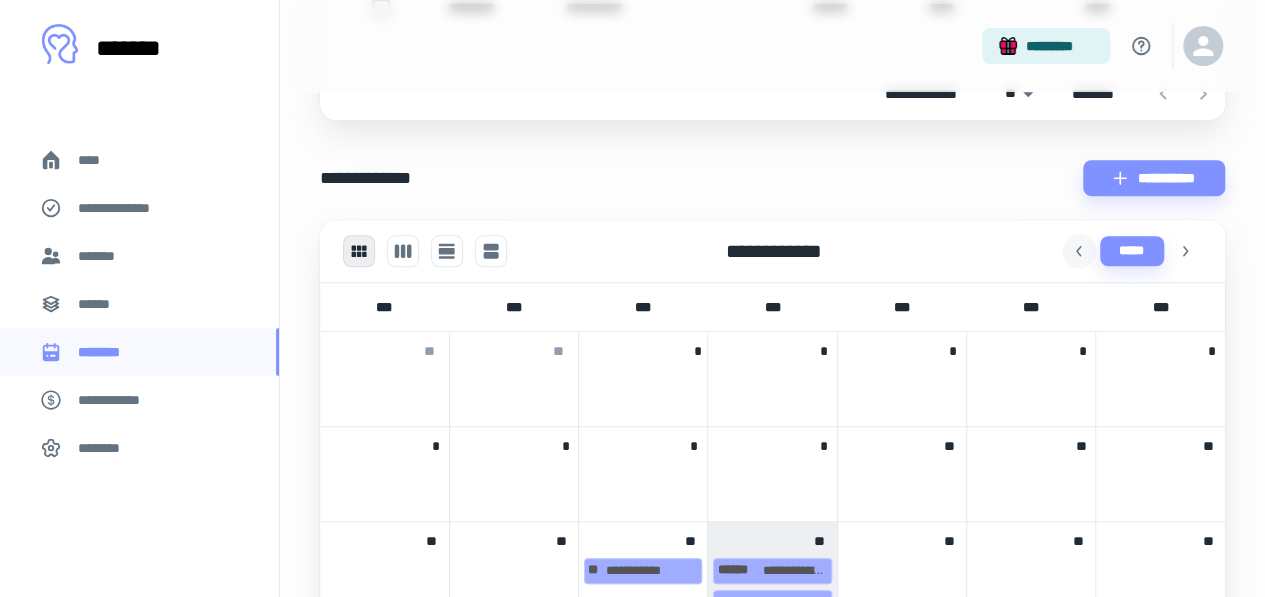 click 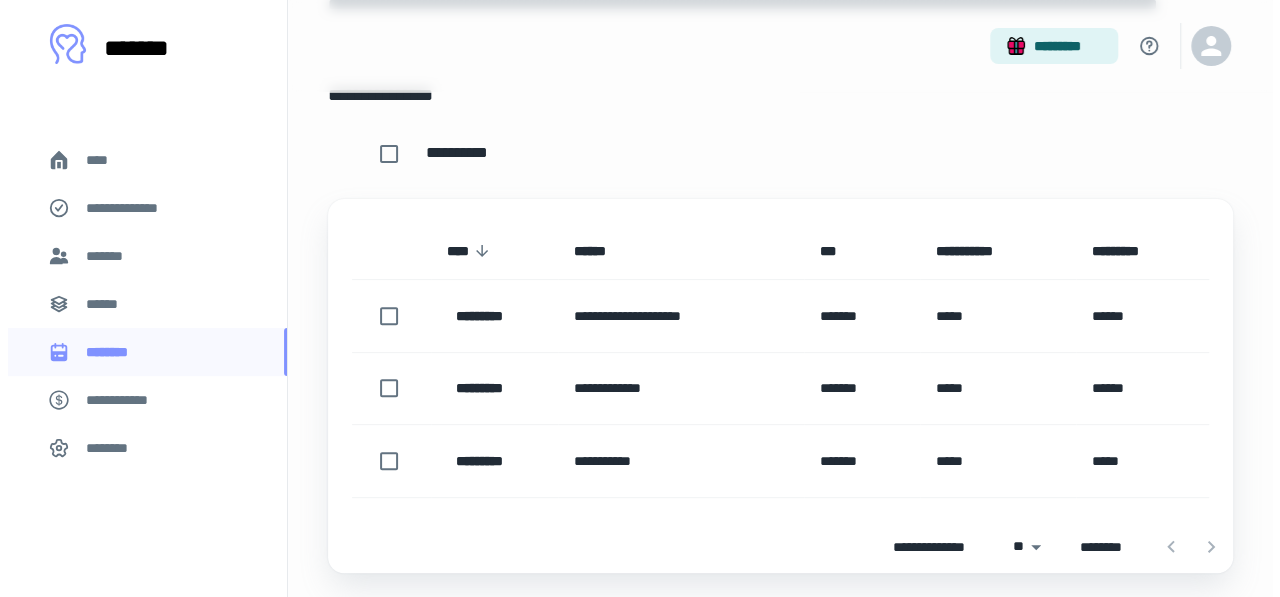 scroll, scrollTop: 176, scrollLeft: 0, axis: vertical 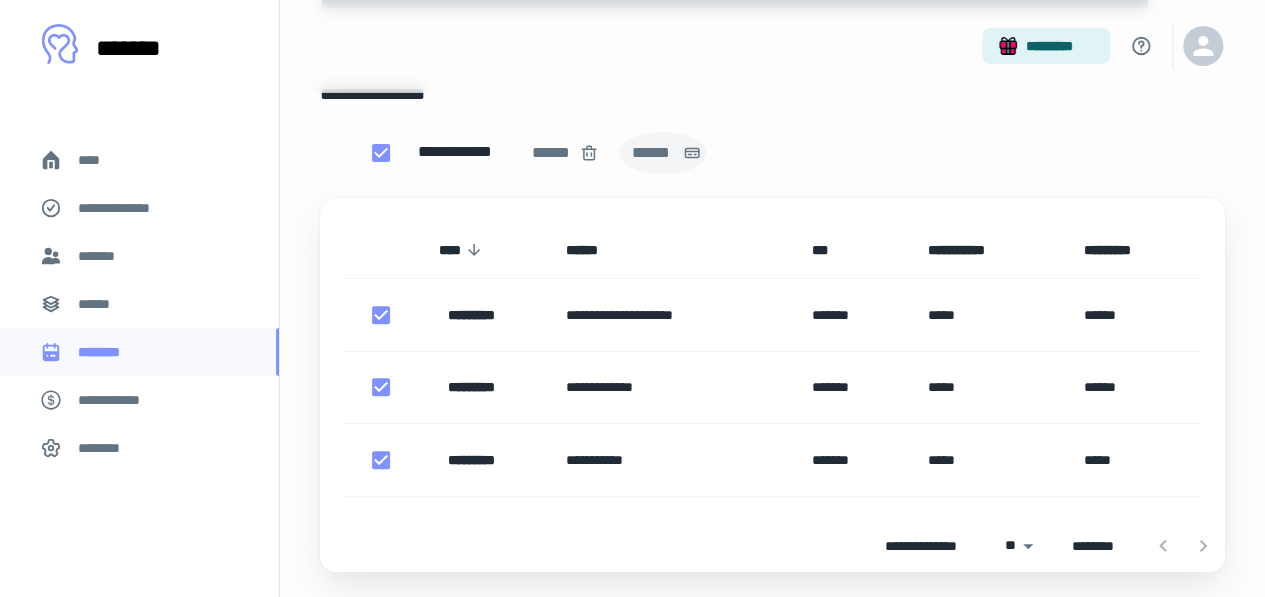 click on "******" at bounding box center [653, 153] 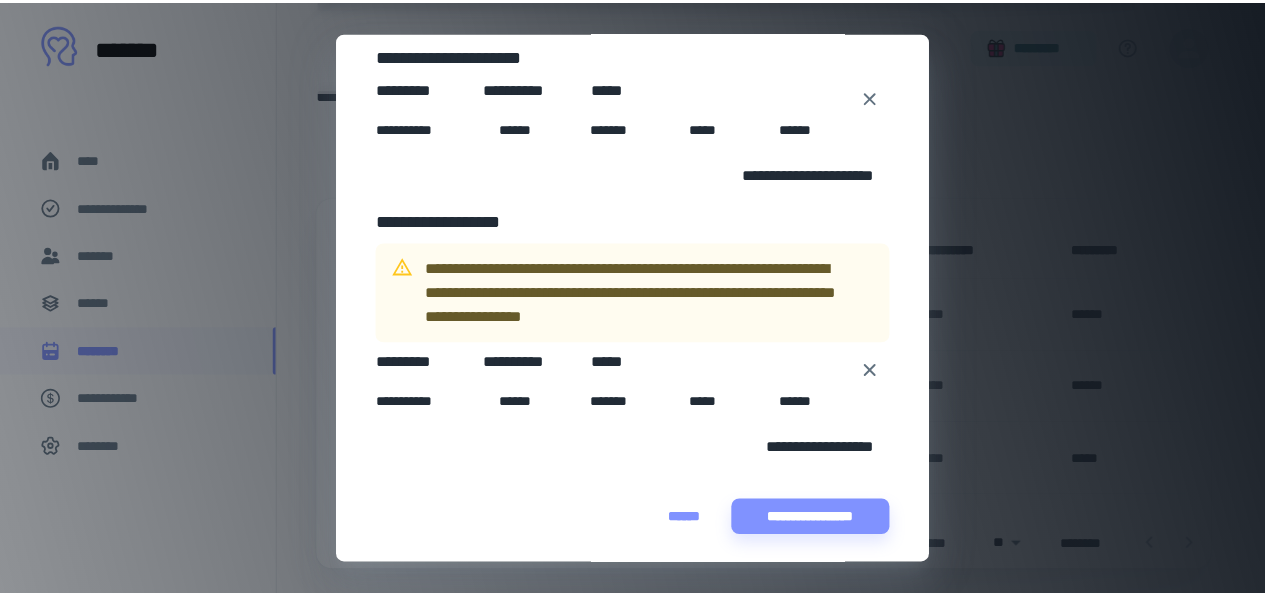 scroll, scrollTop: 265, scrollLeft: 0, axis: vertical 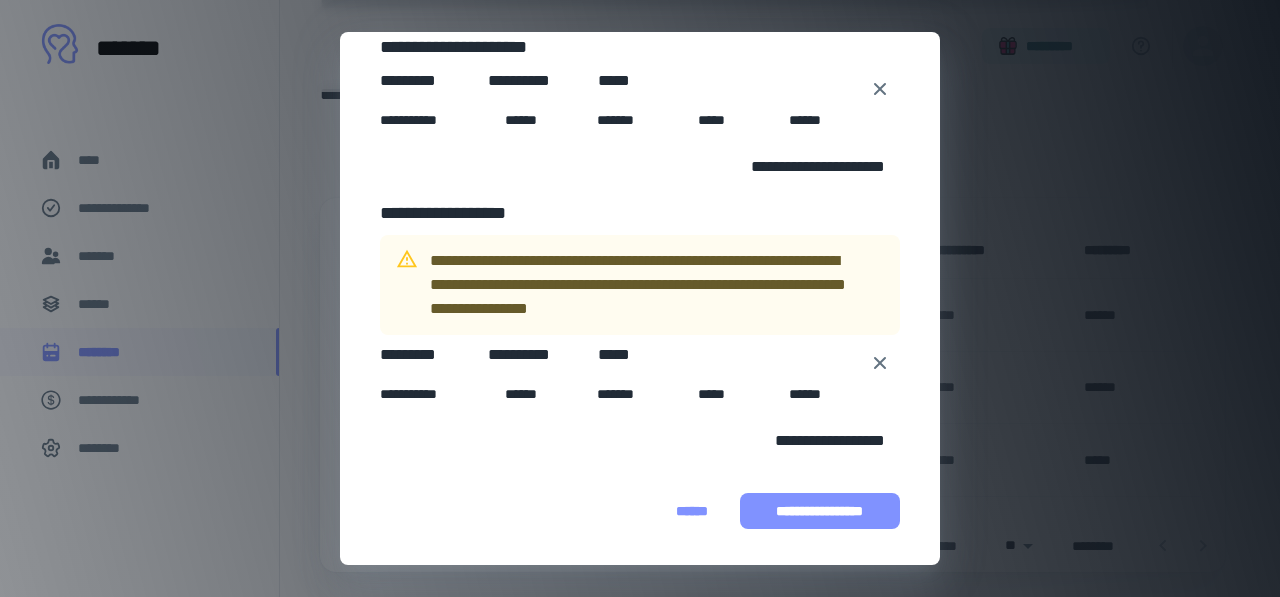 click on "**********" at bounding box center [820, 511] 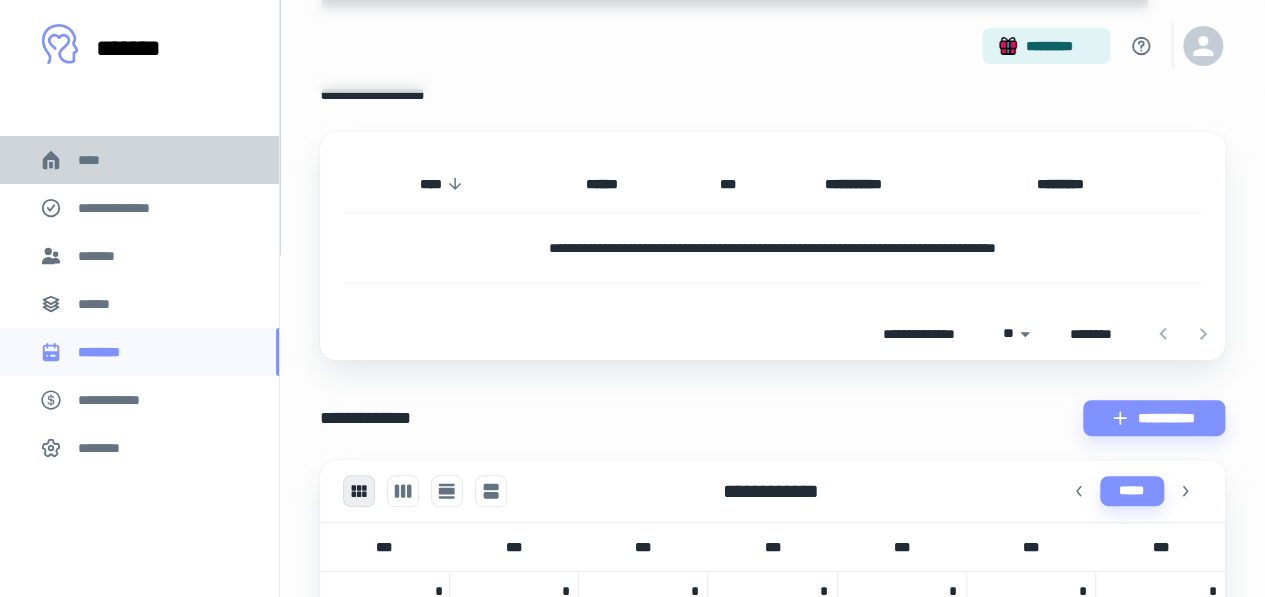 click on "****" at bounding box center [97, 160] 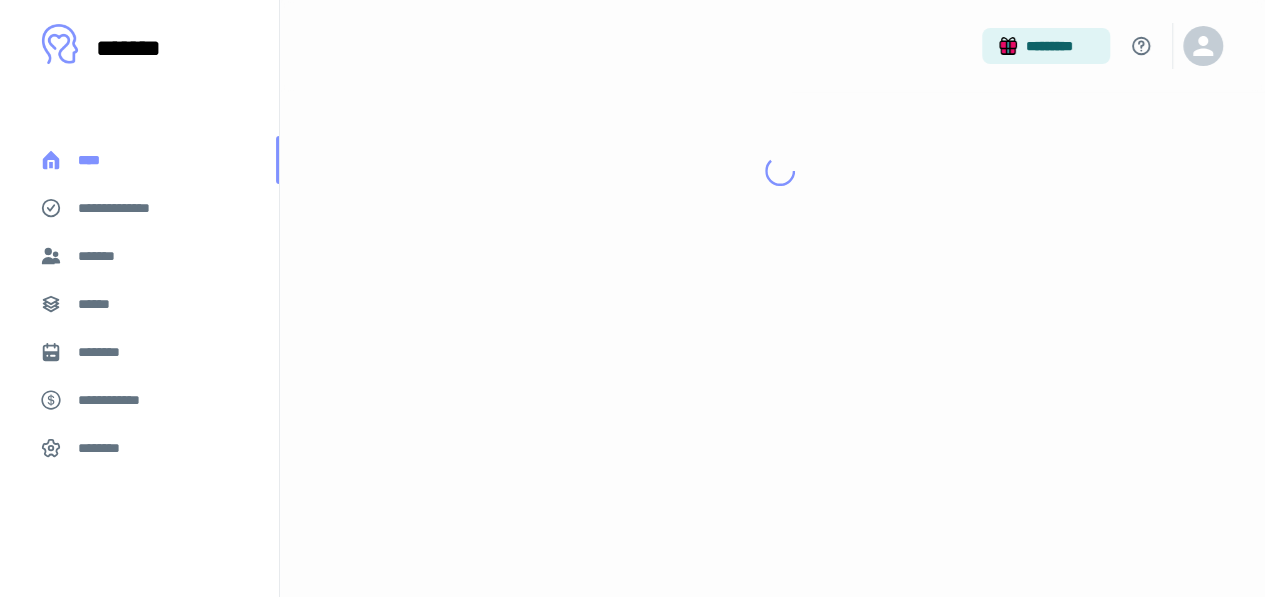 scroll, scrollTop: 0, scrollLeft: 0, axis: both 